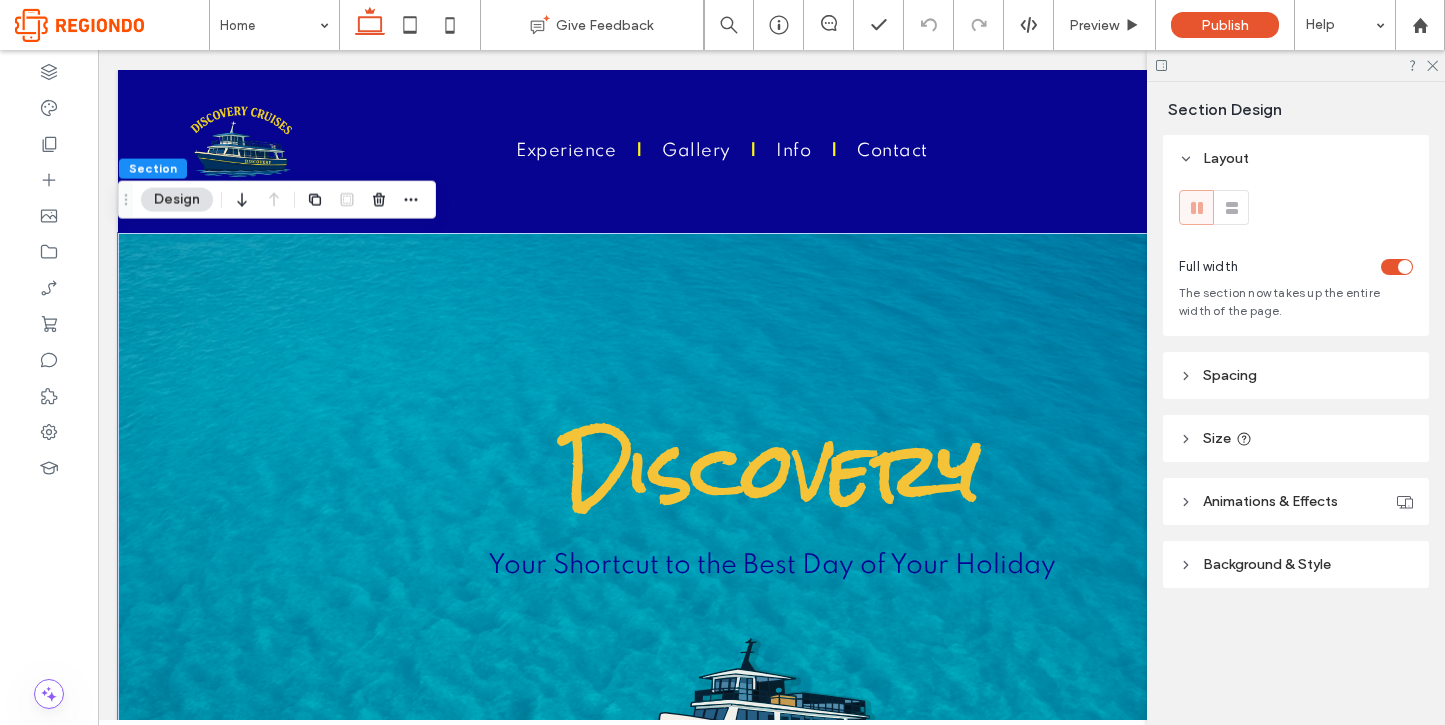 scroll, scrollTop: 0, scrollLeft: 0, axis: both 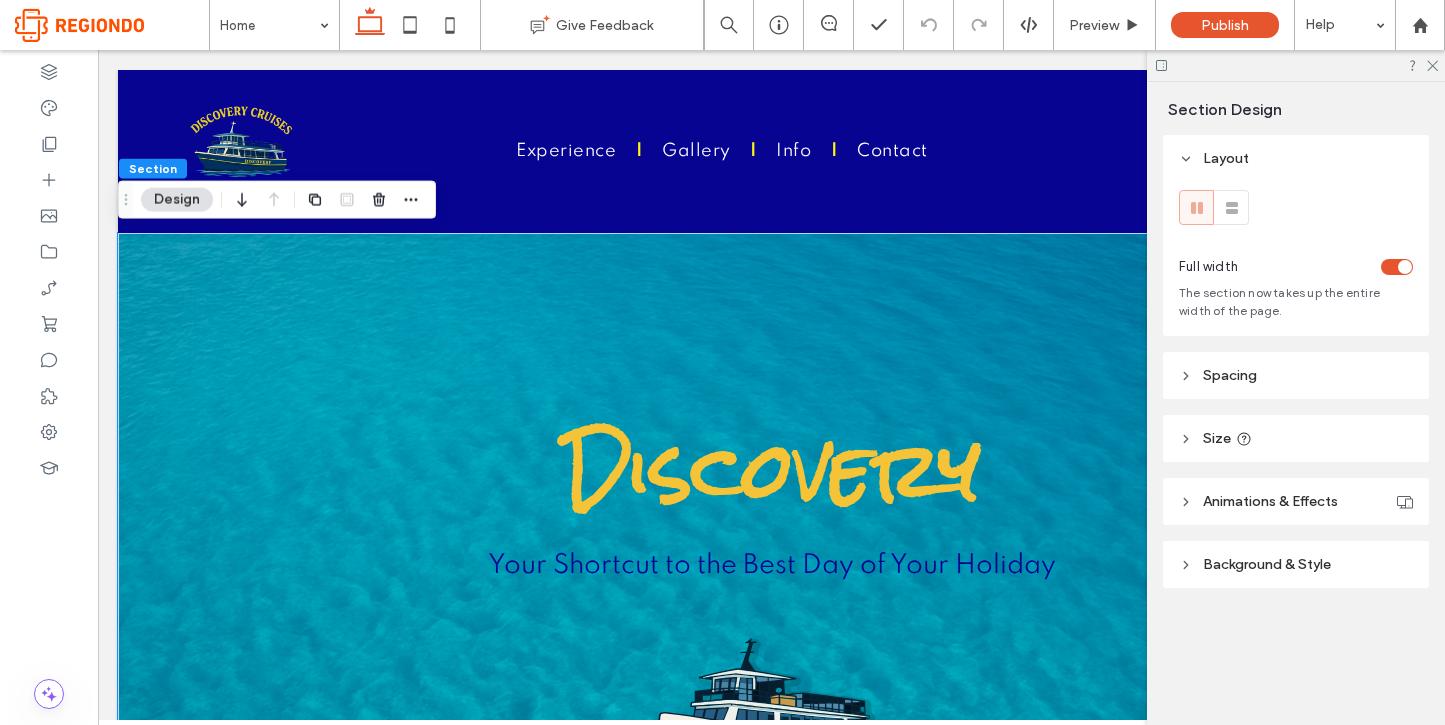 click on "Design" at bounding box center [177, 200] 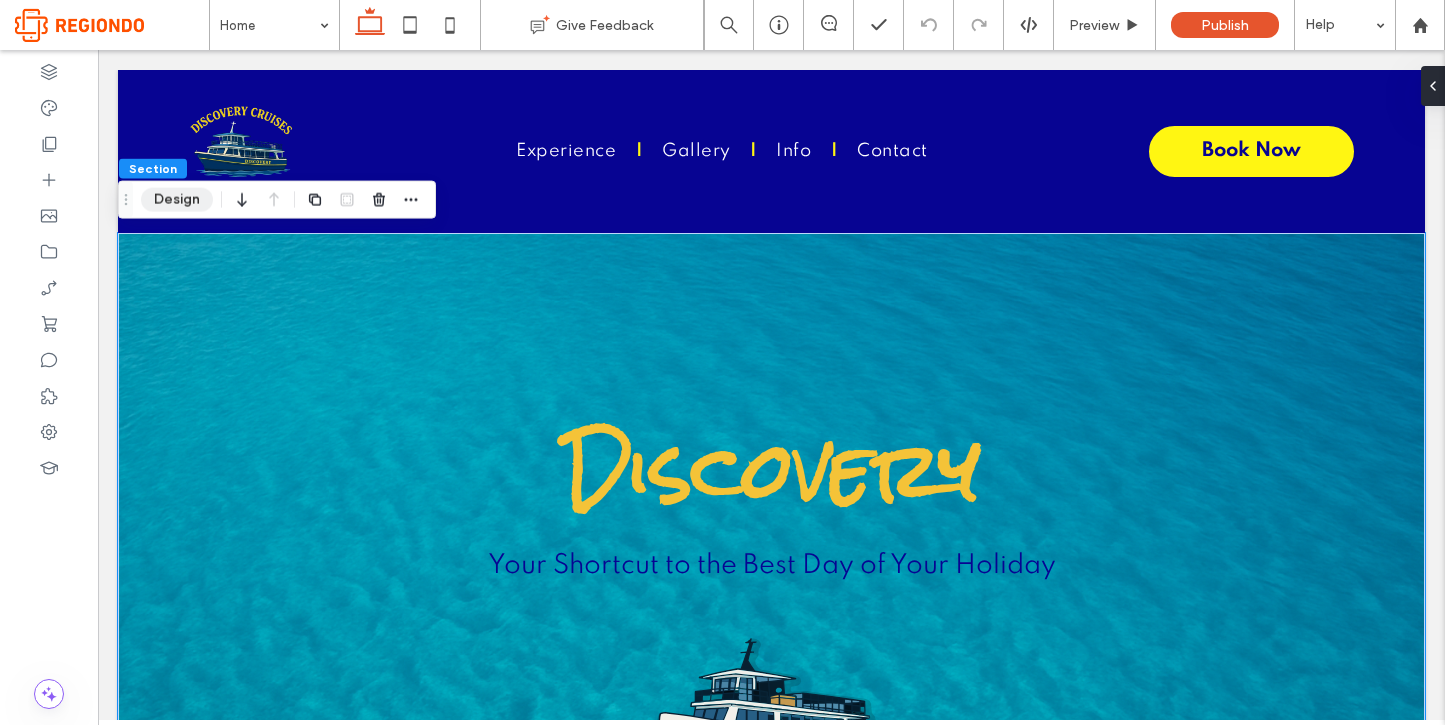 click on "Design" at bounding box center (177, 200) 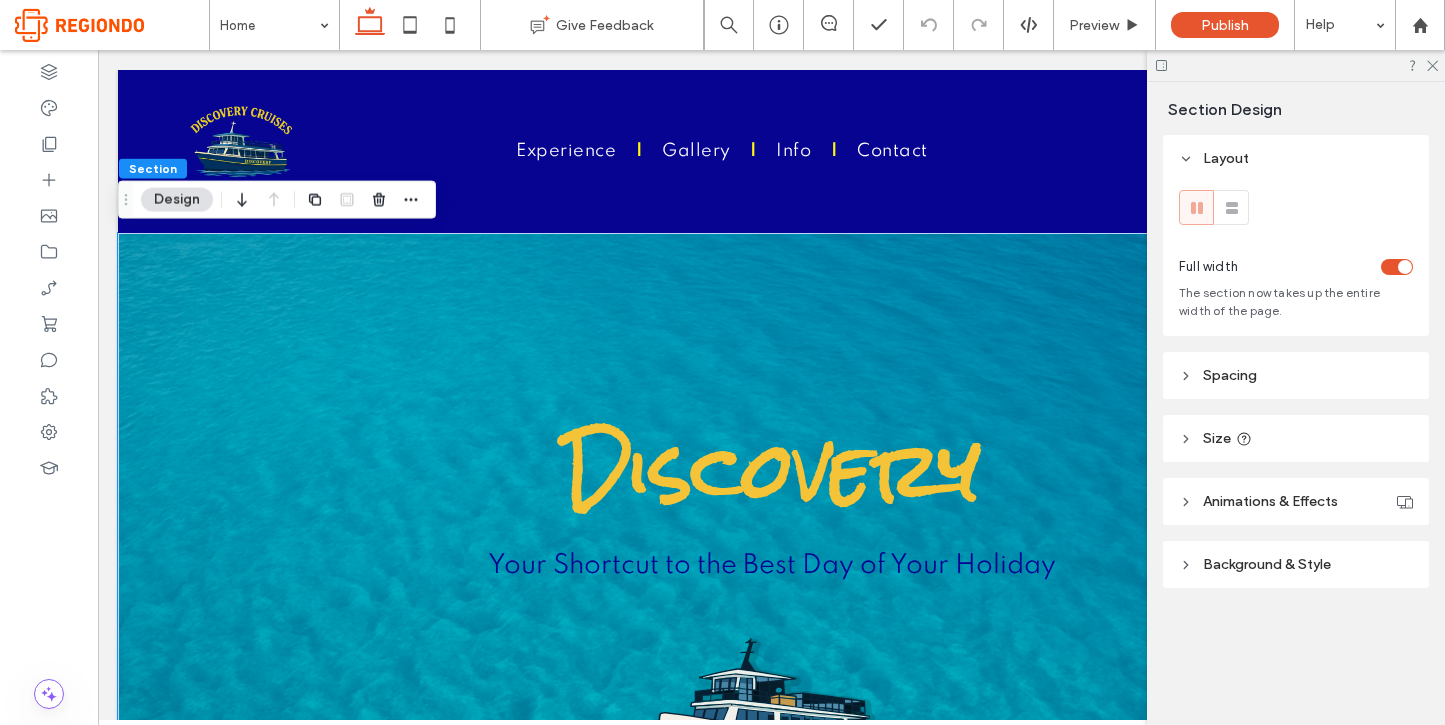 click on "Background & Style" at bounding box center (1296, 564) 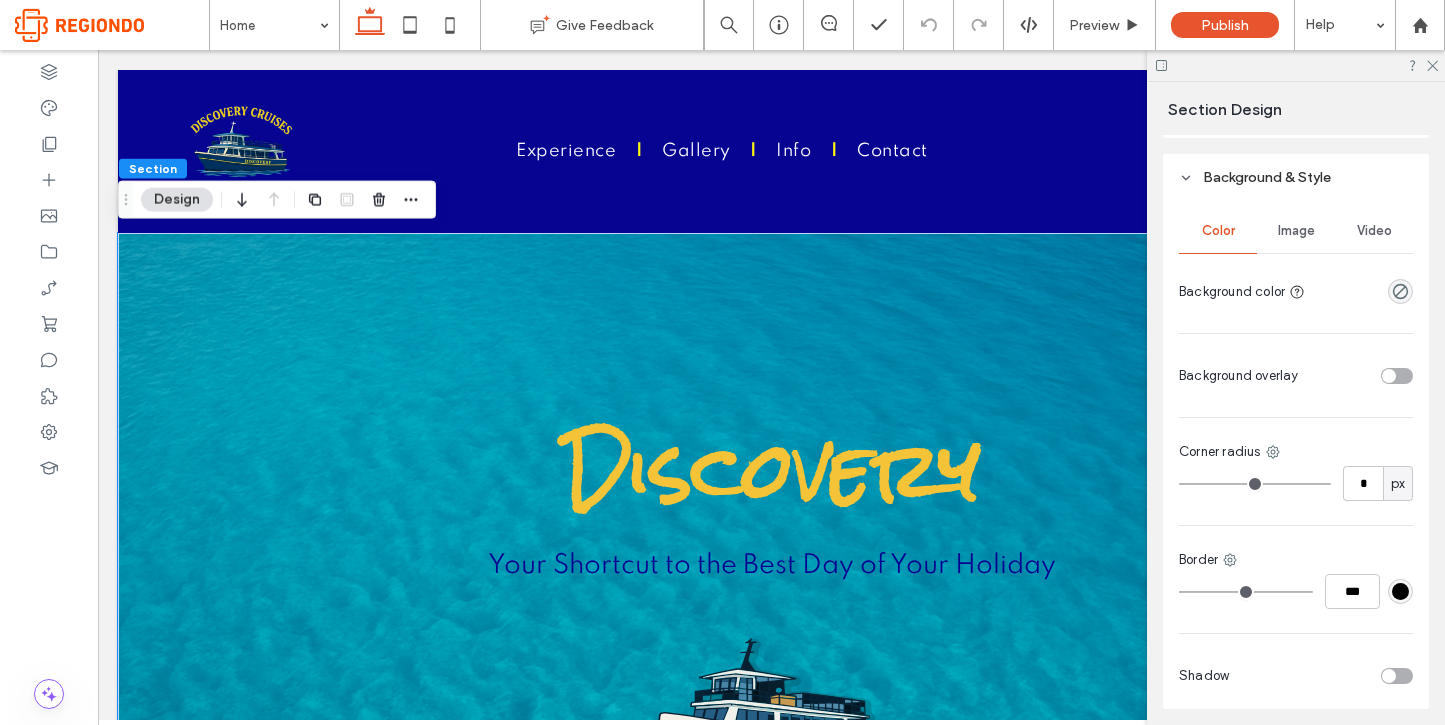 scroll, scrollTop: 460, scrollLeft: 0, axis: vertical 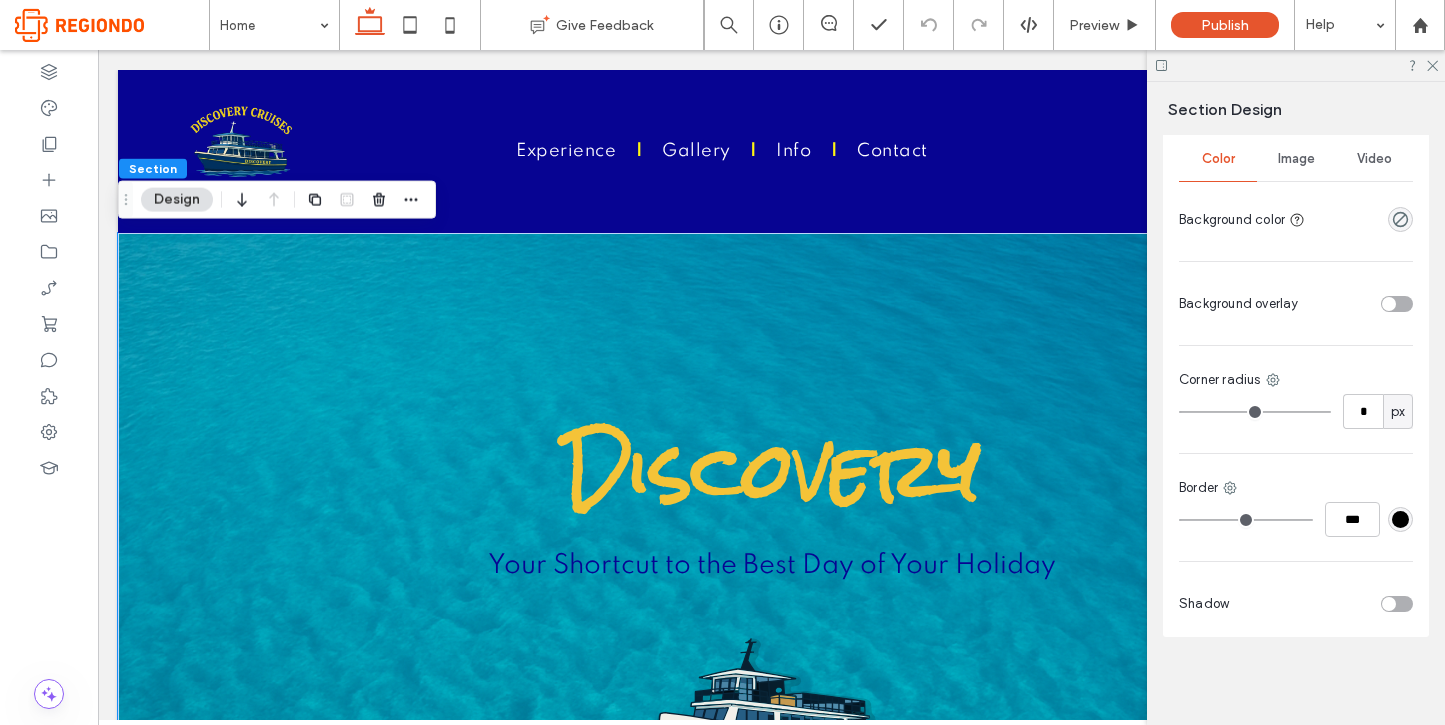 click on "Image" at bounding box center [1296, 159] 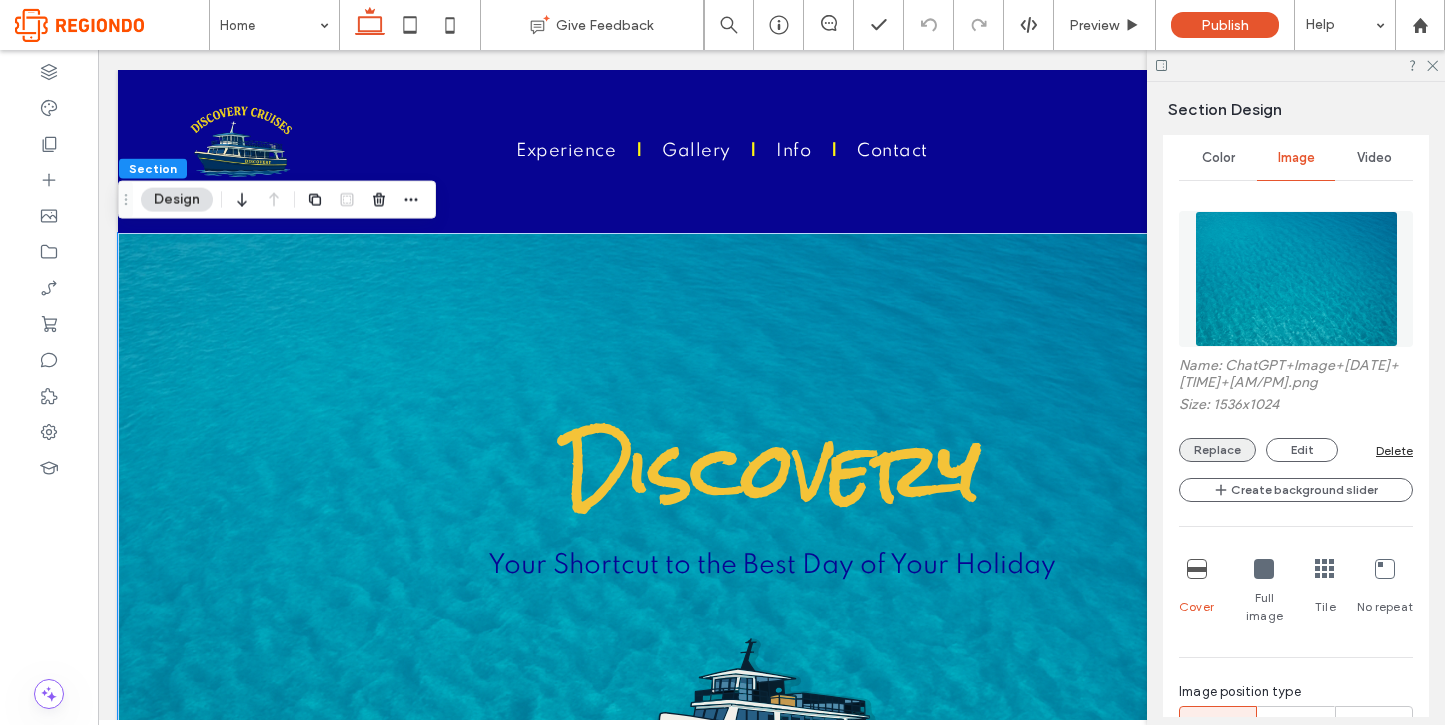 click on "Replace" at bounding box center [1217, 450] 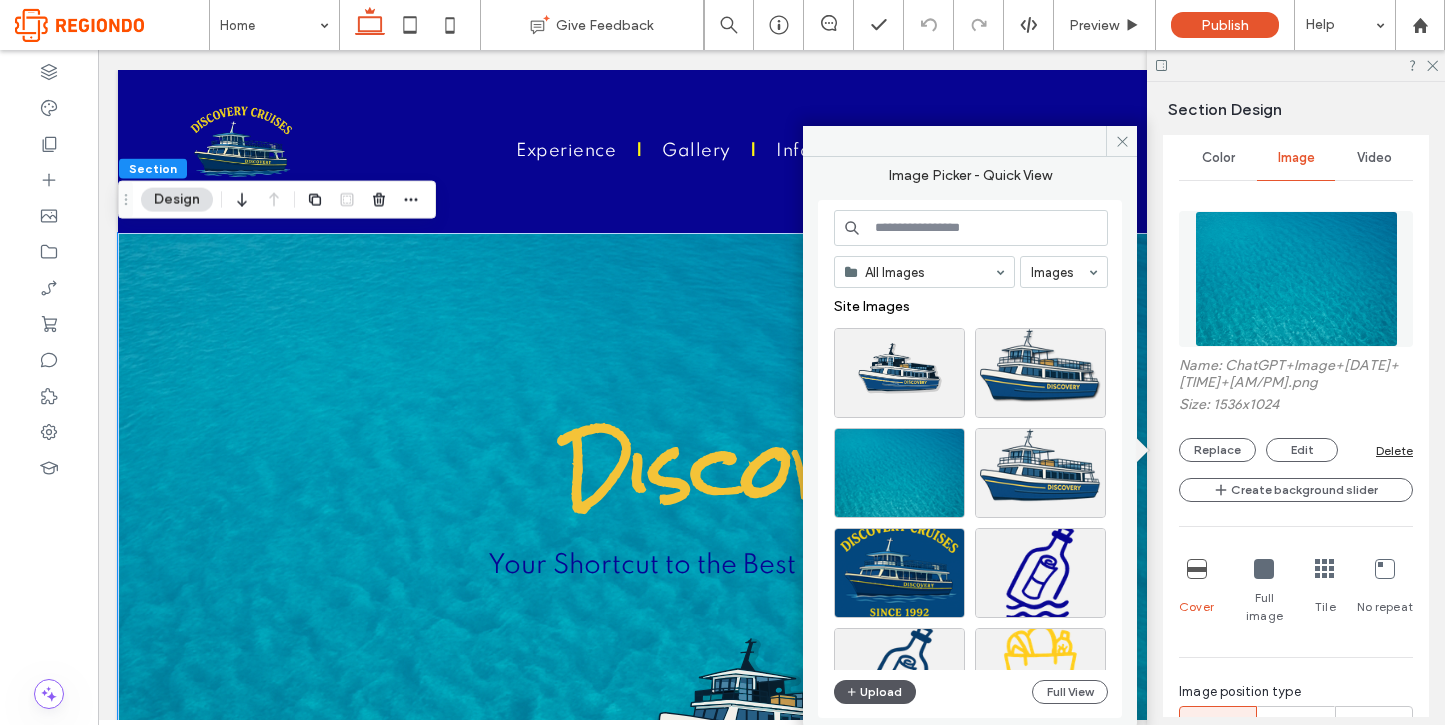 click on "Upload" at bounding box center (875, 692) 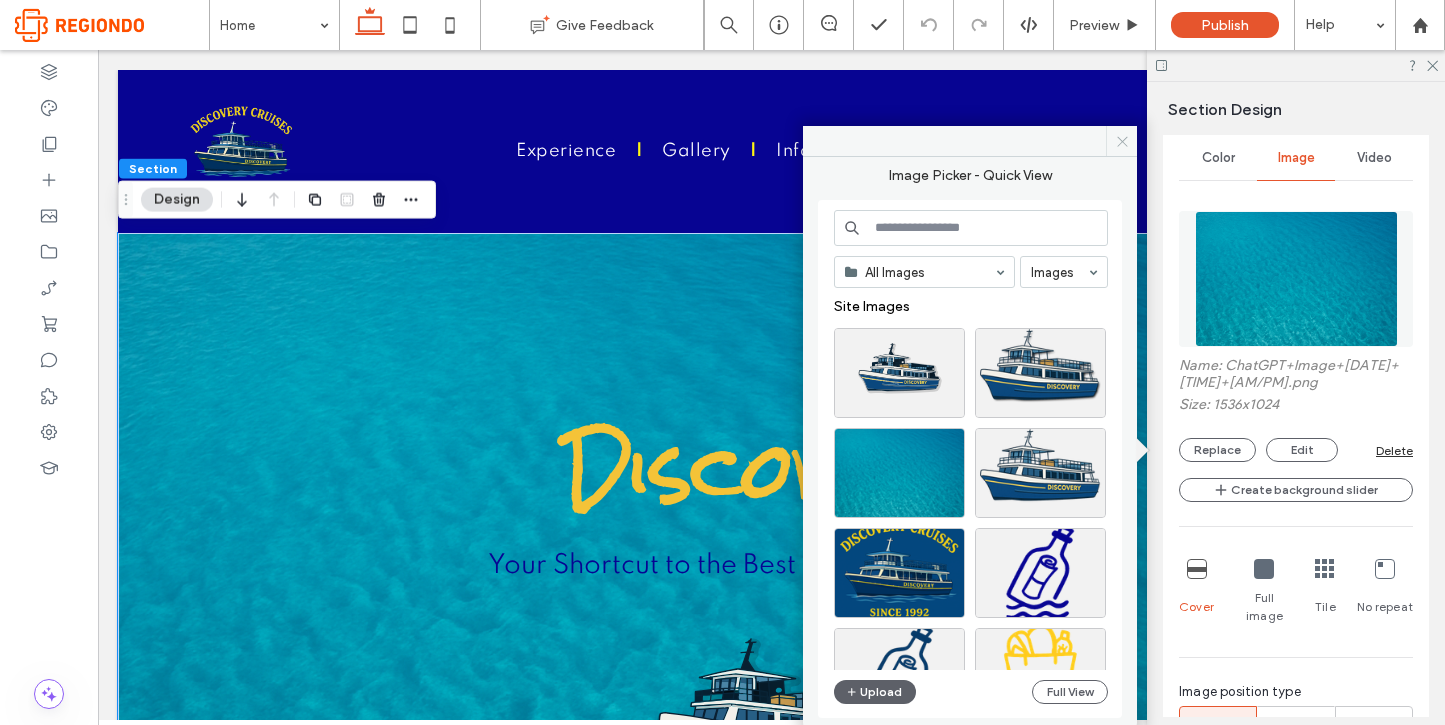 click 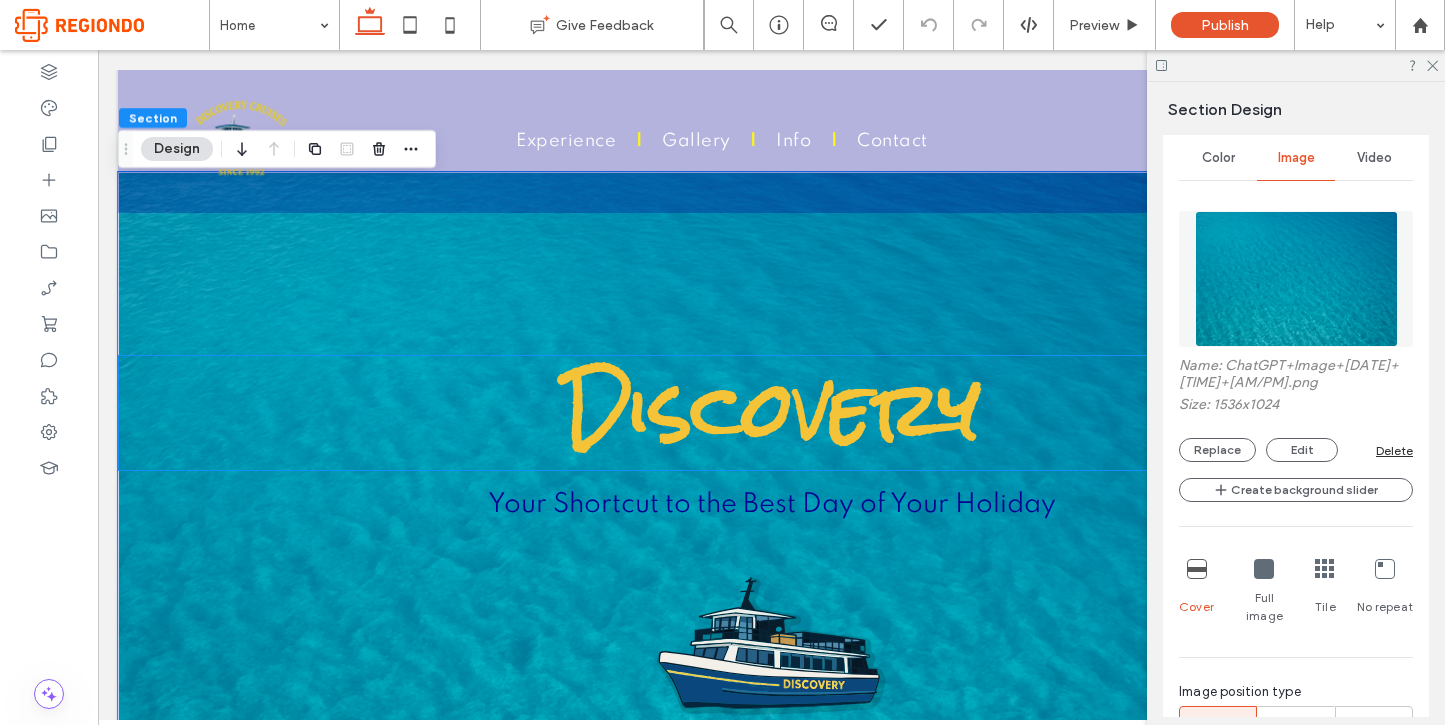 scroll, scrollTop: 0, scrollLeft: 0, axis: both 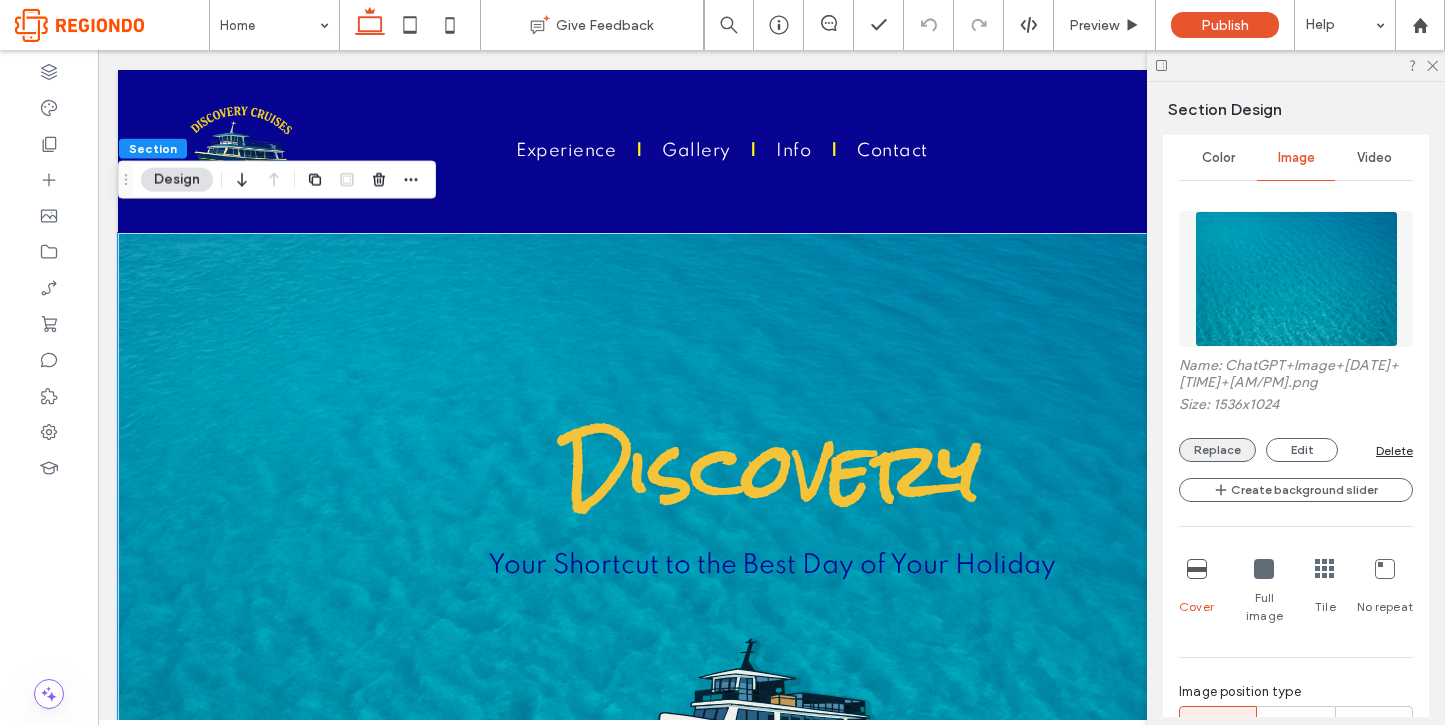 click on "Replace" at bounding box center (1217, 450) 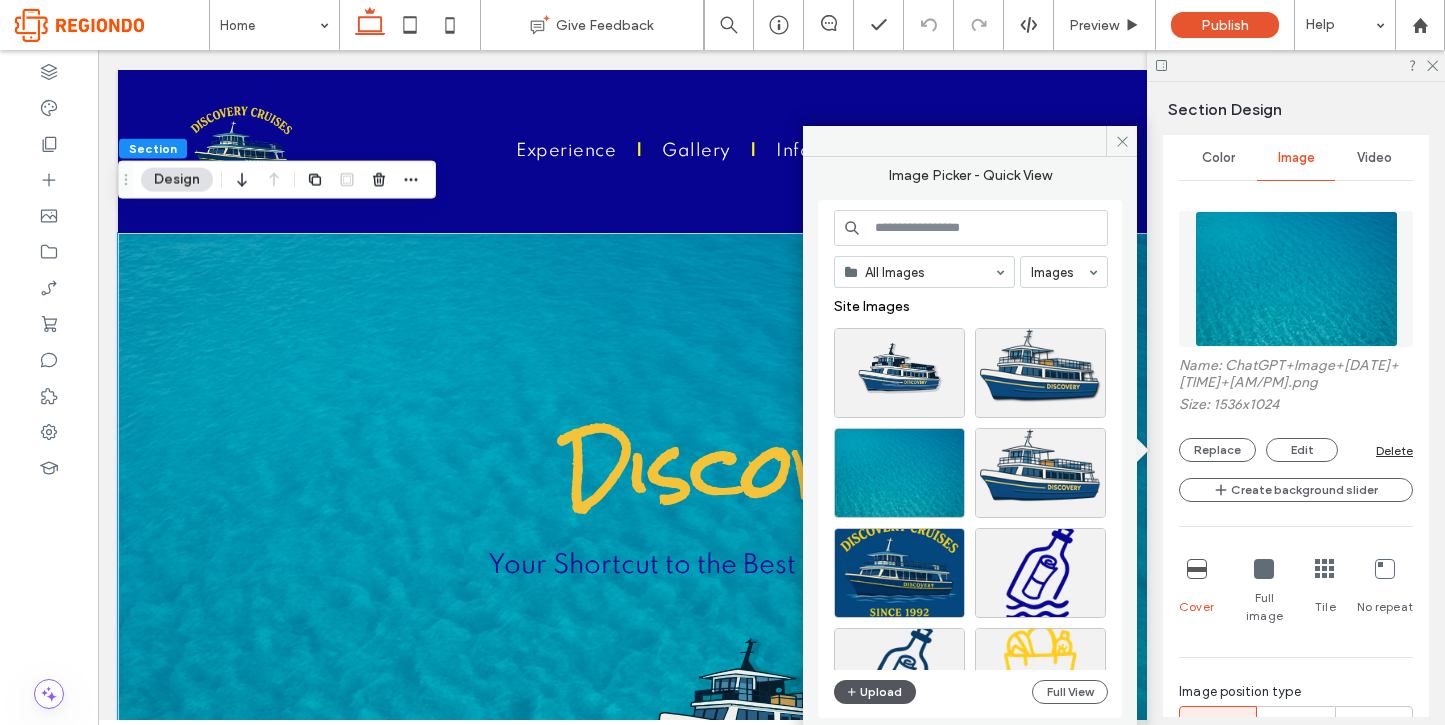 click on "Upload" at bounding box center [875, 692] 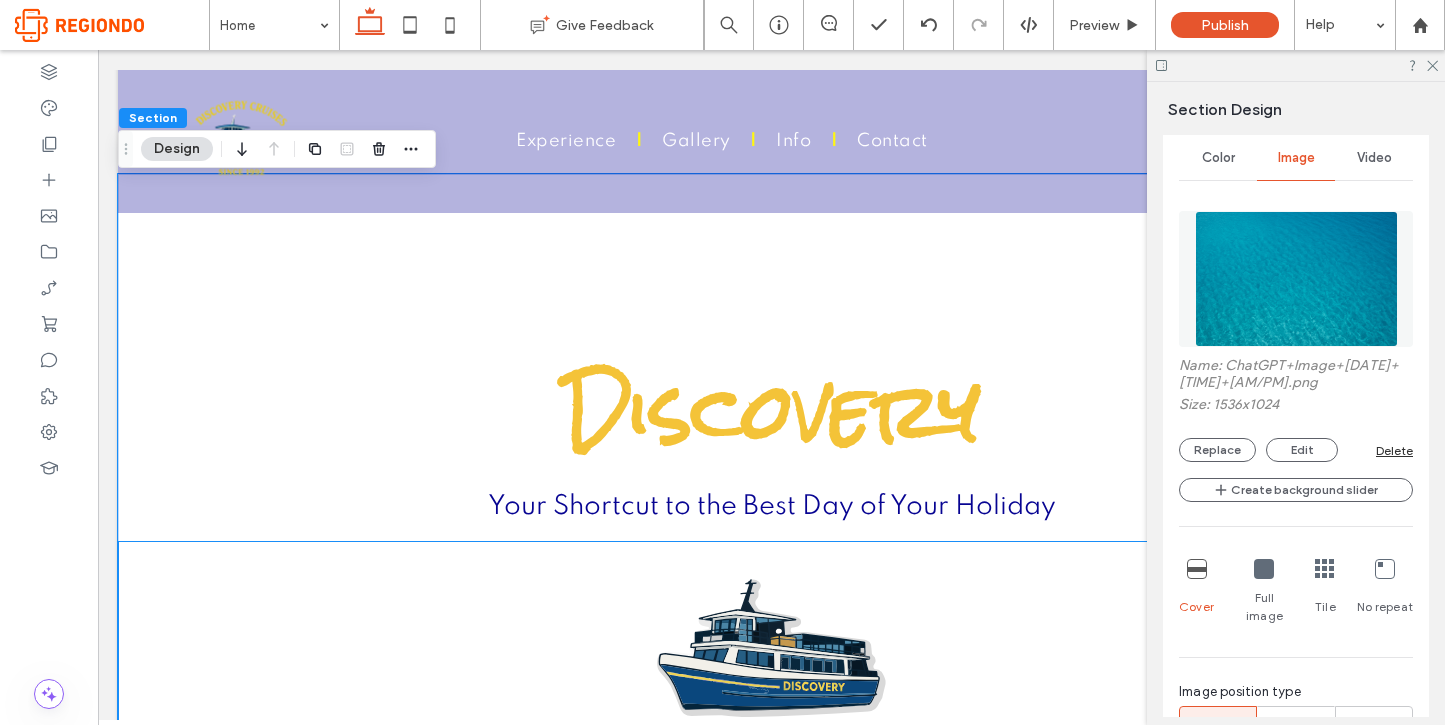 scroll, scrollTop: 0, scrollLeft: 0, axis: both 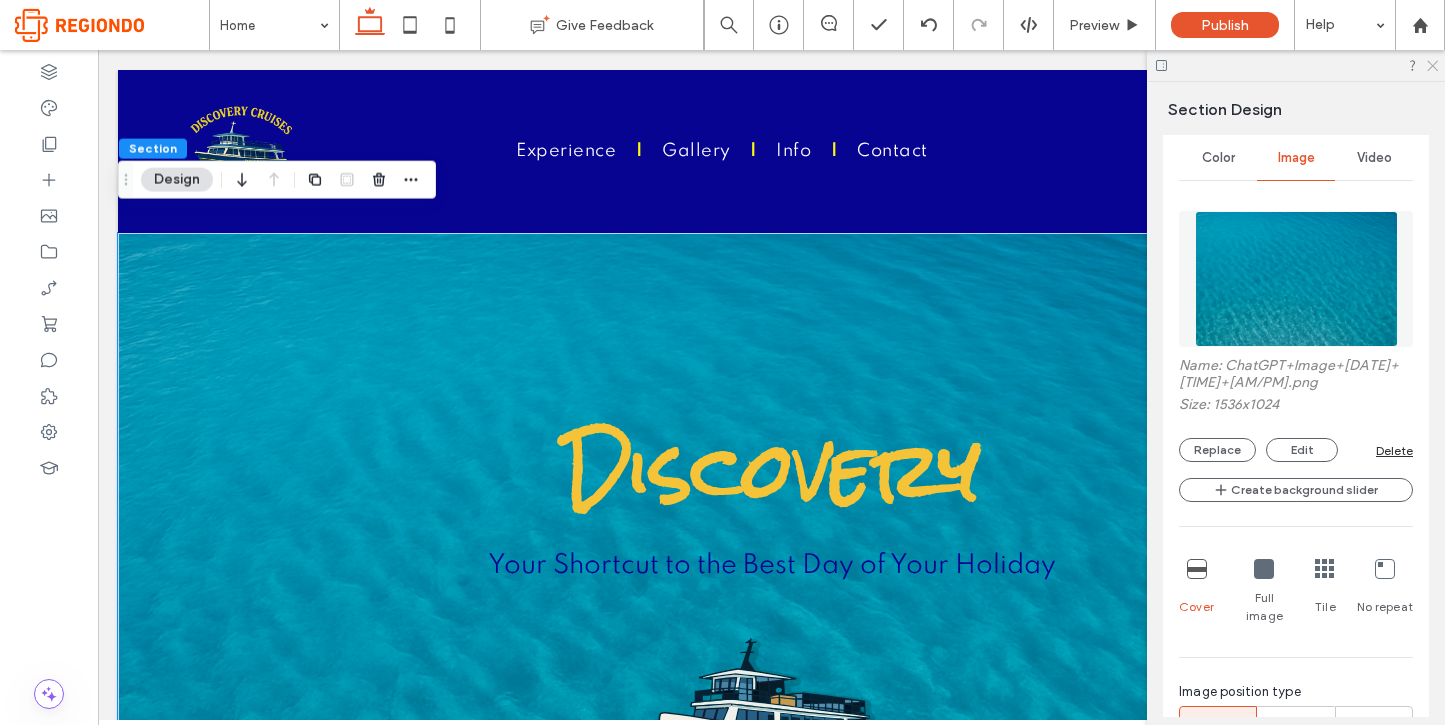 click 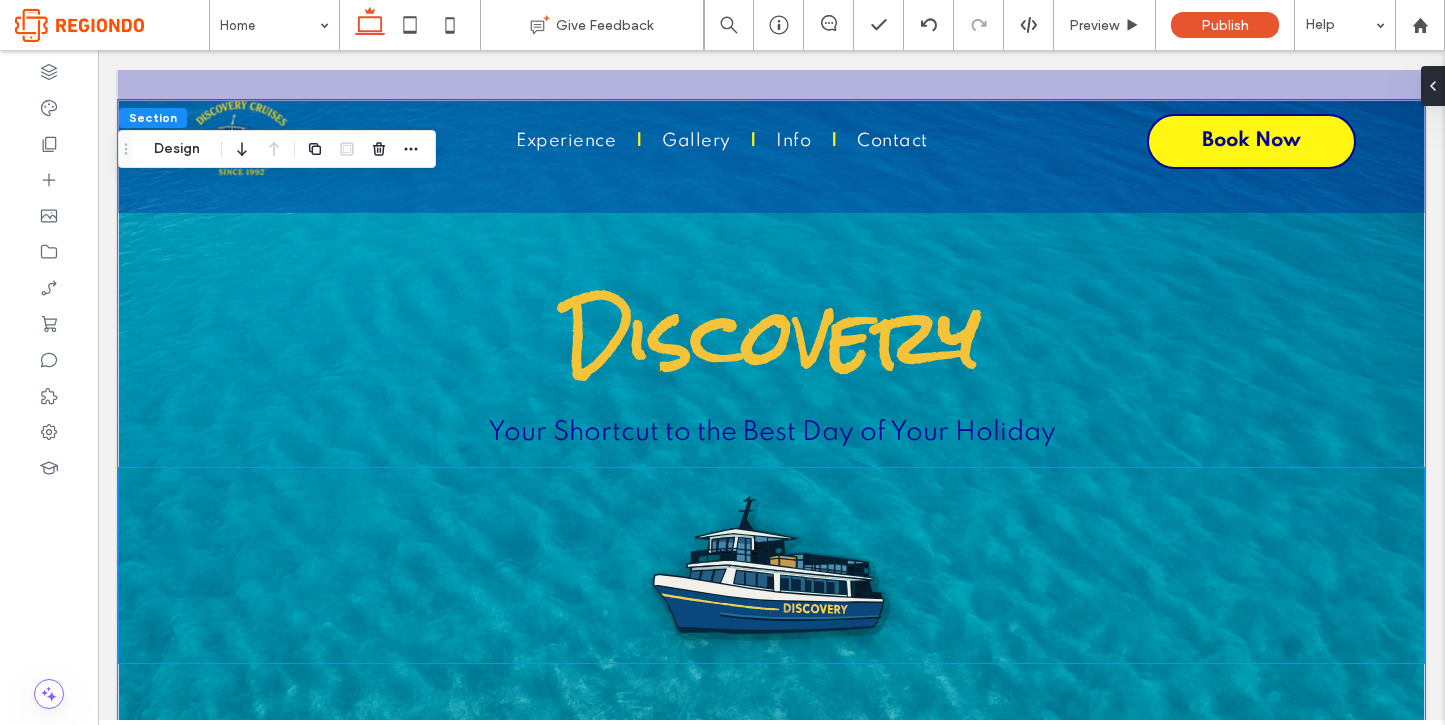 scroll, scrollTop: 0, scrollLeft: 0, axis: both 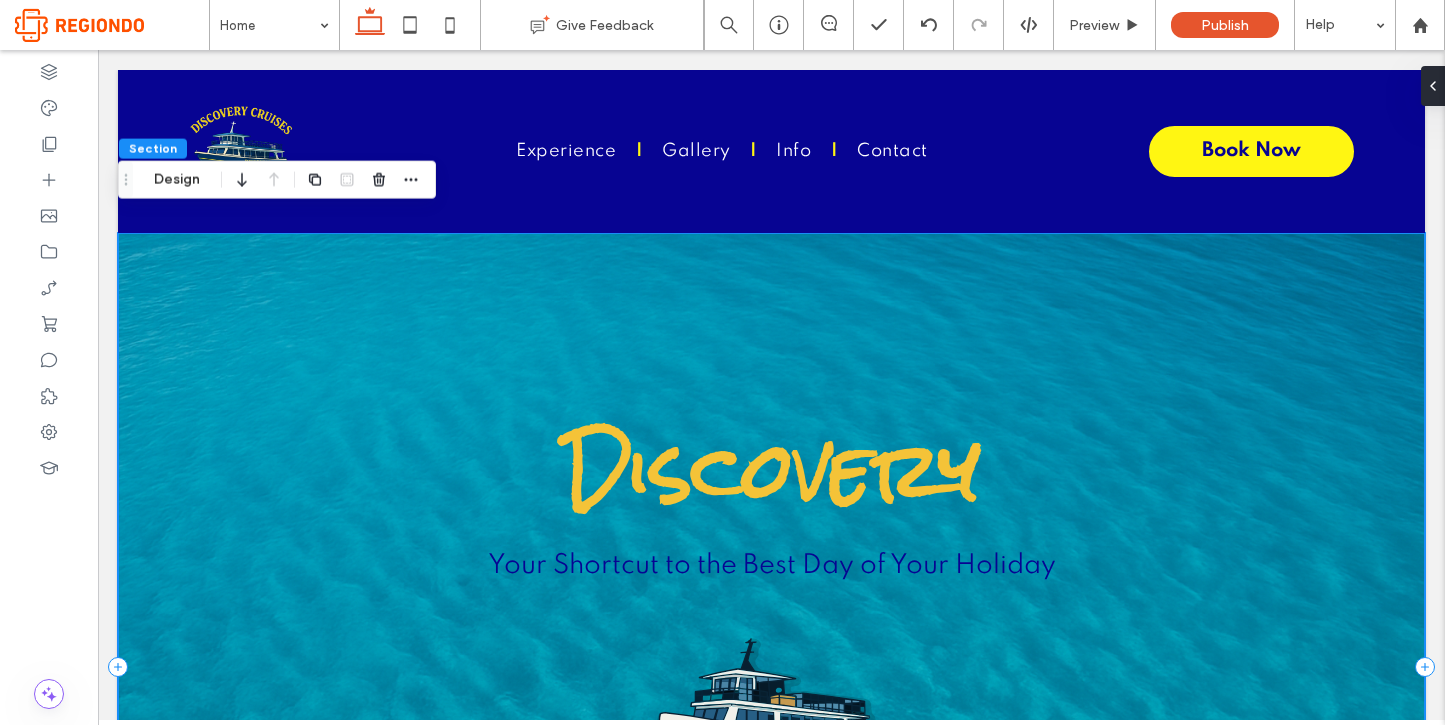 click on "Discovery
Your Shortcut to the Best Day of Your Holiday
Book Now" at bounding box center (771, 667) 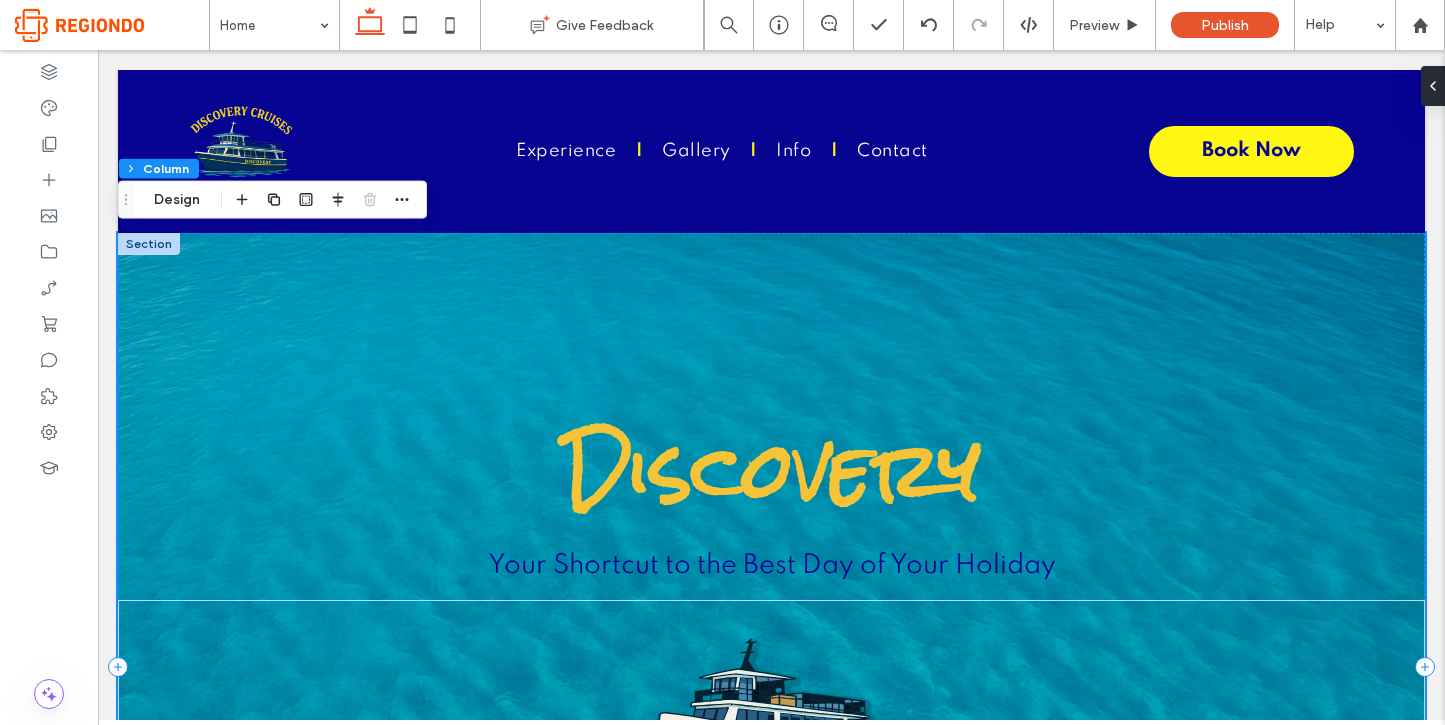 click on "Discovery
Your Shortcut to the Best Day of Your Holiday
Book Now" at bounding box center (771, 667) 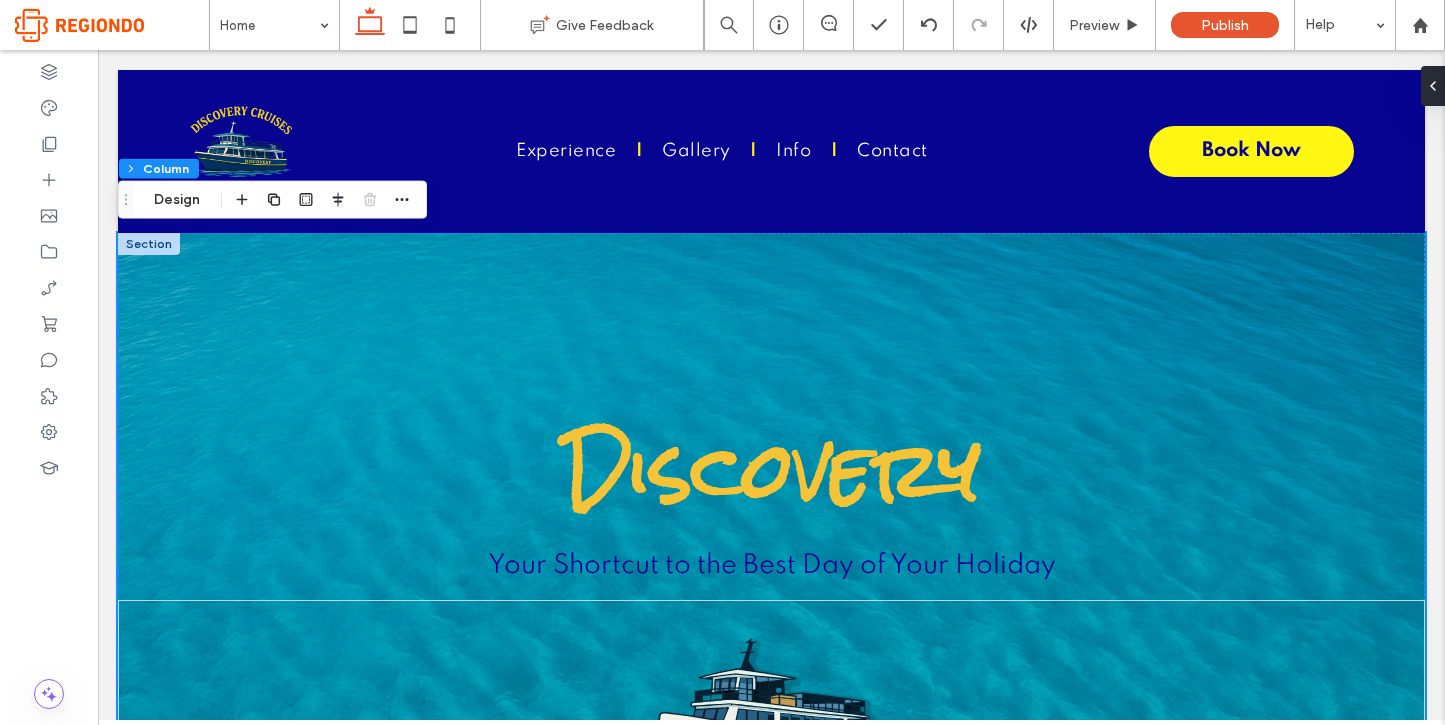 click at bounding box center (149, 244) 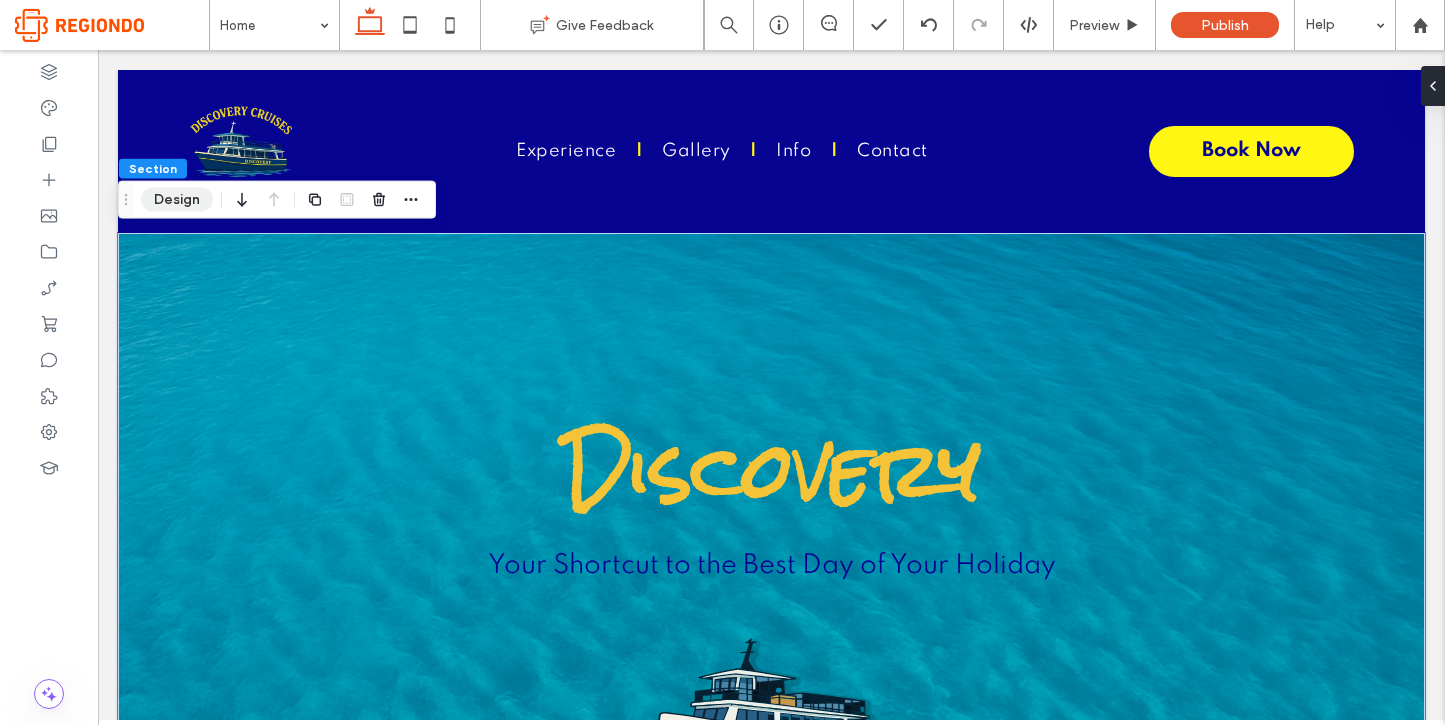 click on "Design" at bounding box center (177, 200) 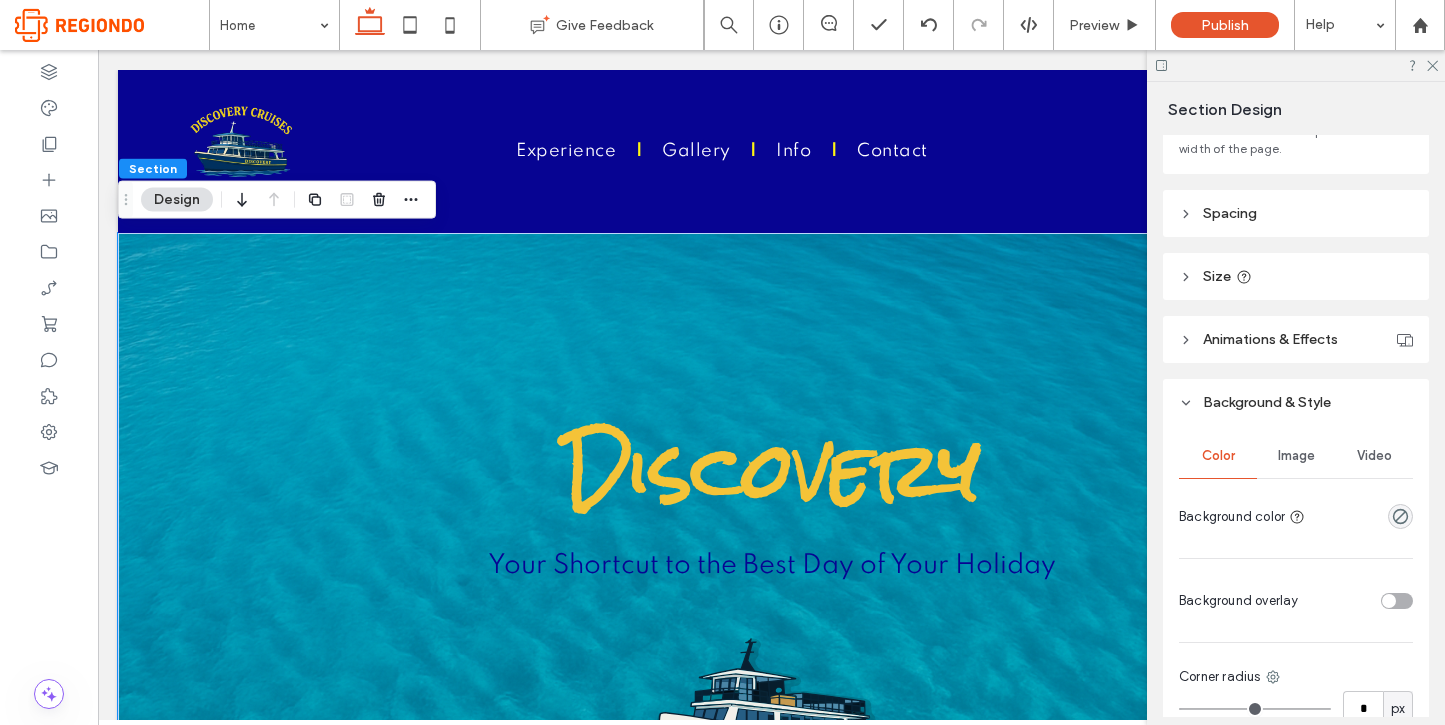 scroll, scrollTop: 190, scrollLeft: 0, axis: vertical 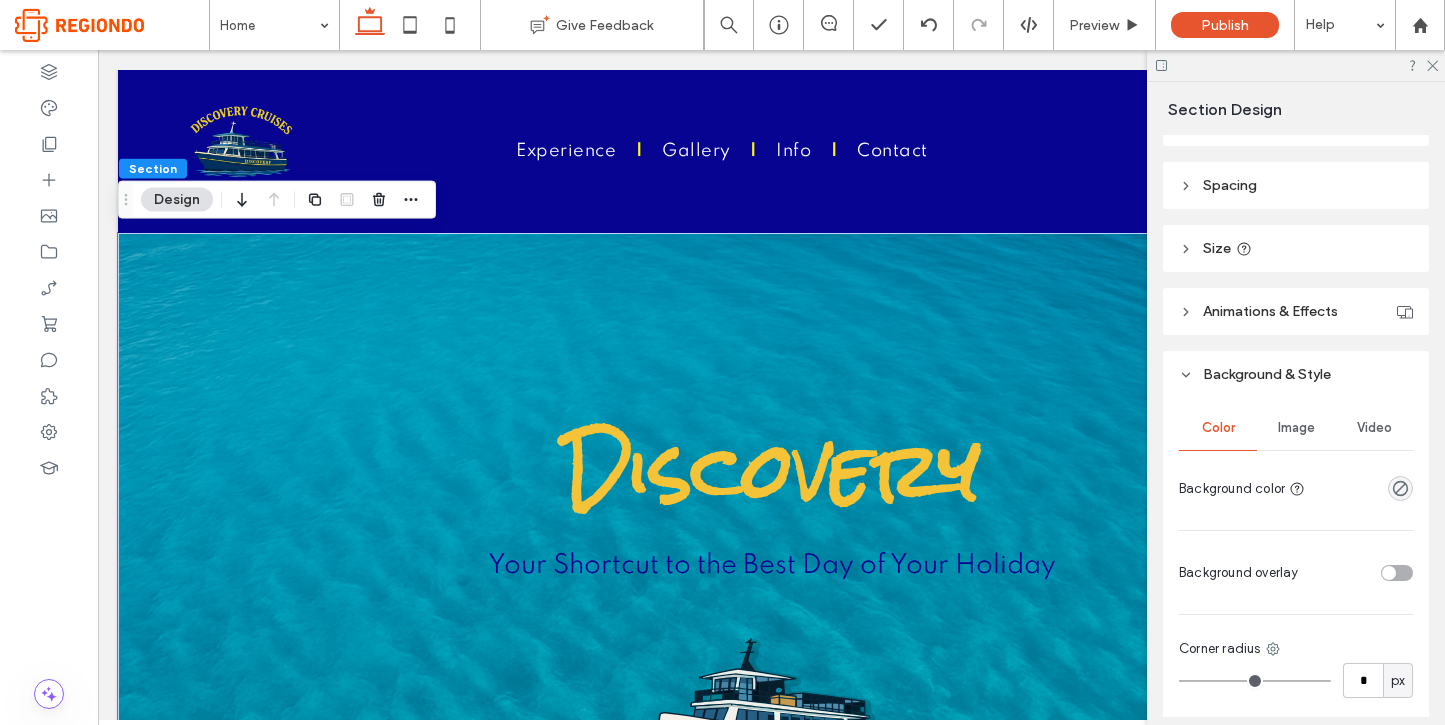 click on "Image" at bounding box center [1296, 428] 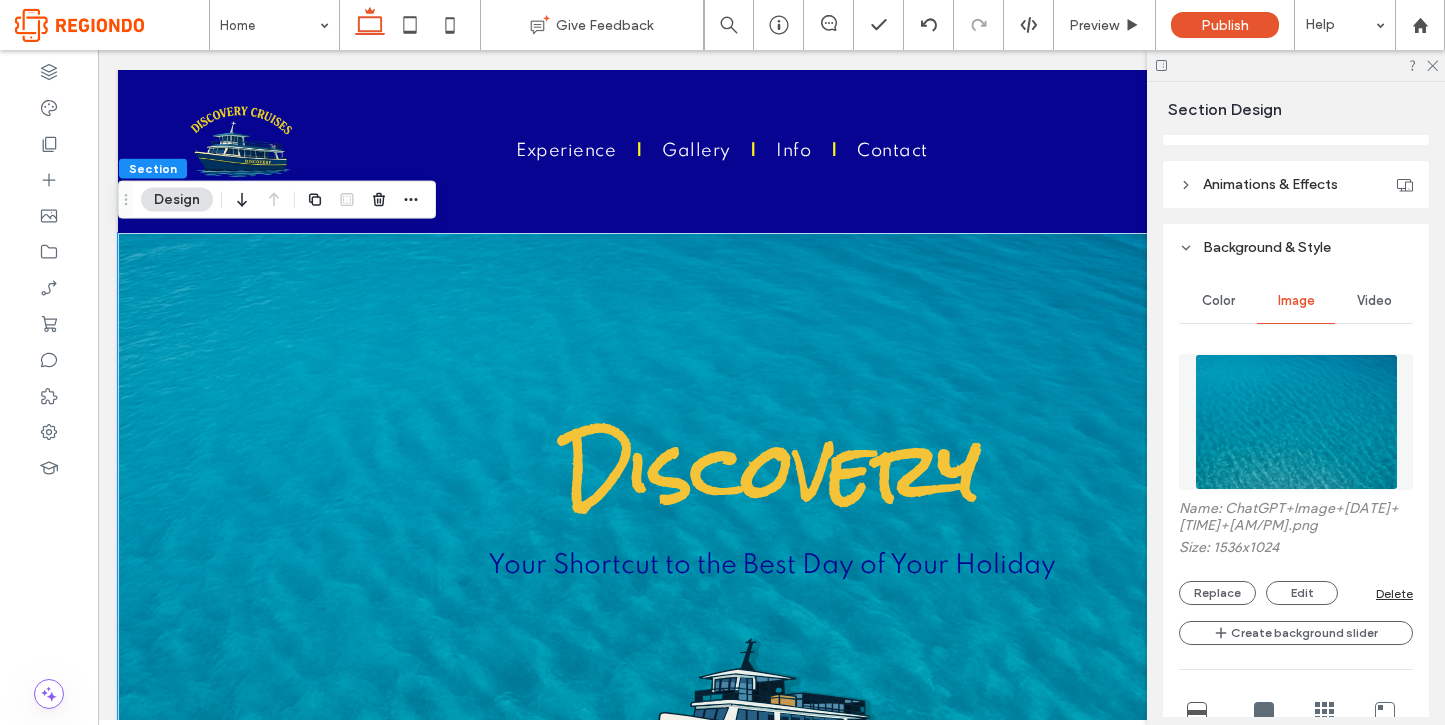 scroll, scrollTop: 418, scrollLeft: 0, axis: vertical 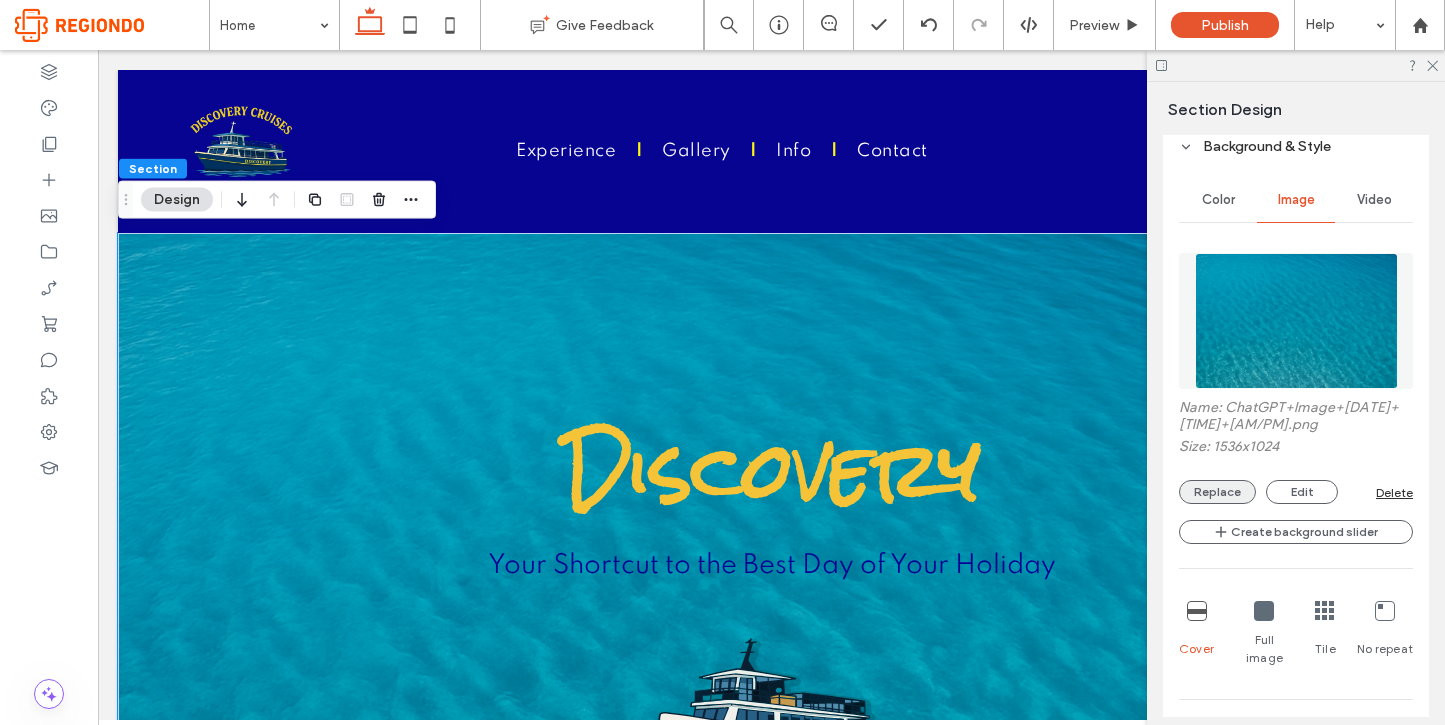 click on "Replace" at bounding box center (1217, 492) 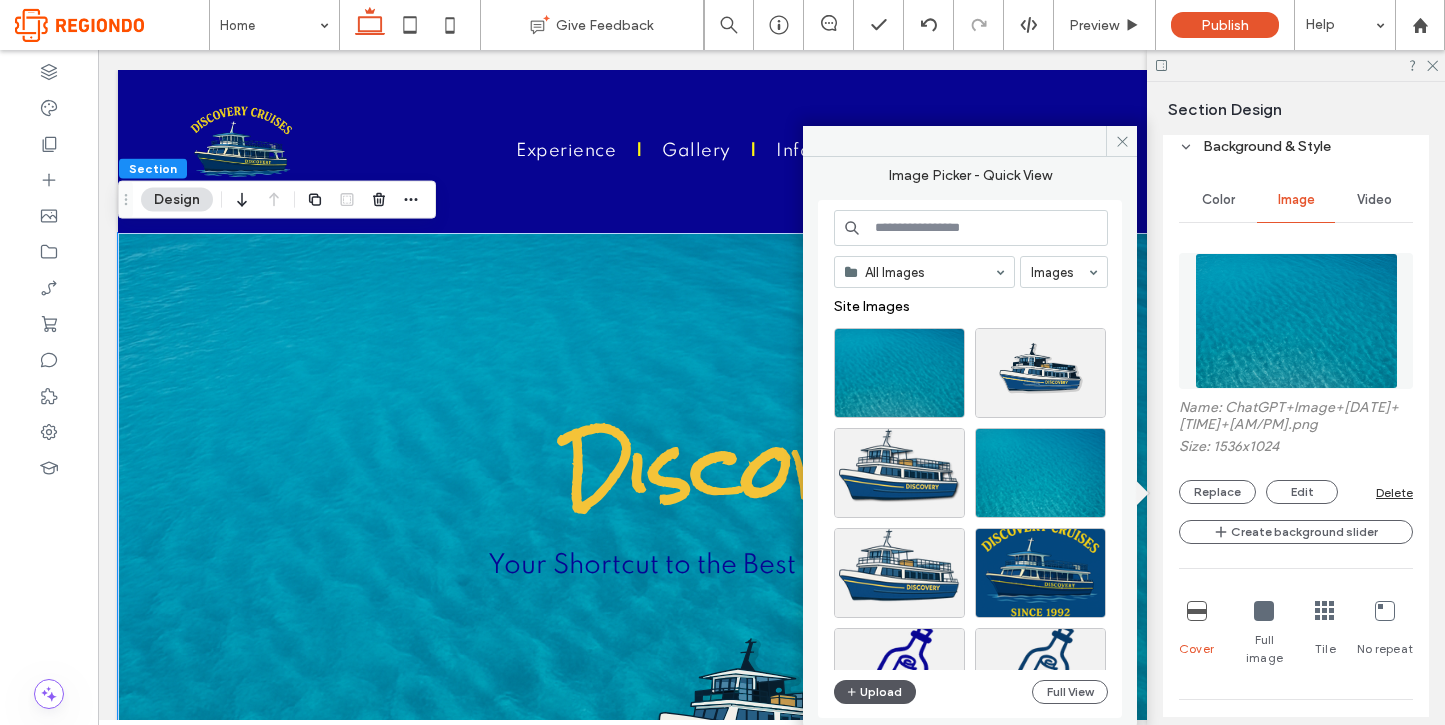 click on "Upload" at bounding box center (875, 692) 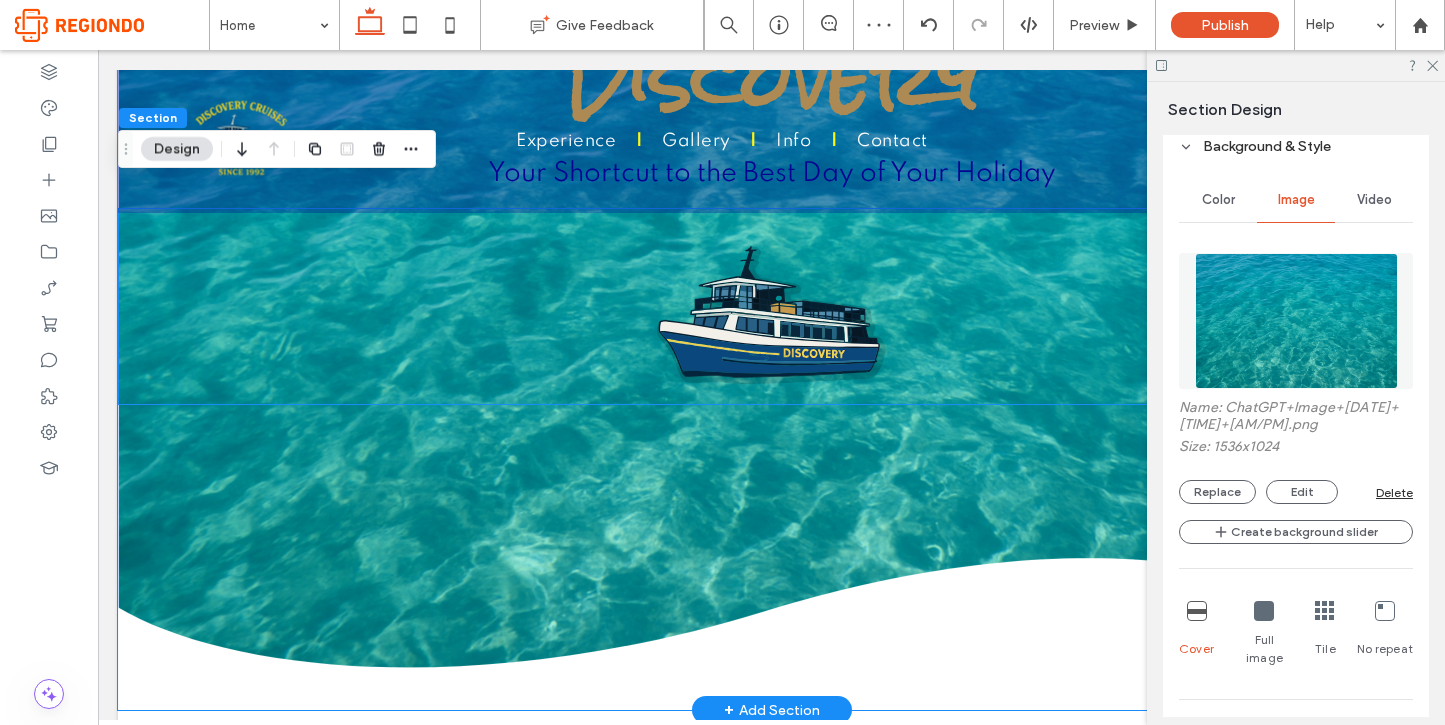 scroll, scrollTop: 376, scrollLeft: 0, axis: vertical 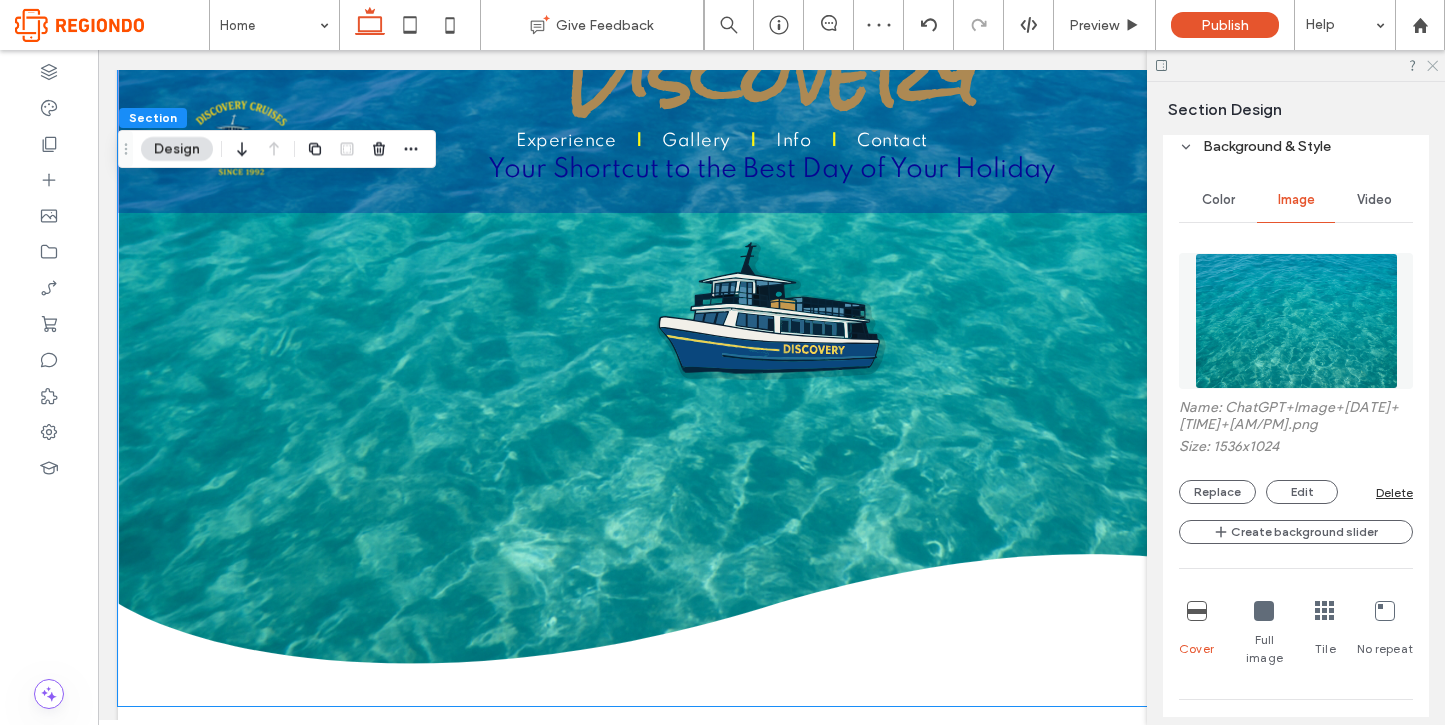 click 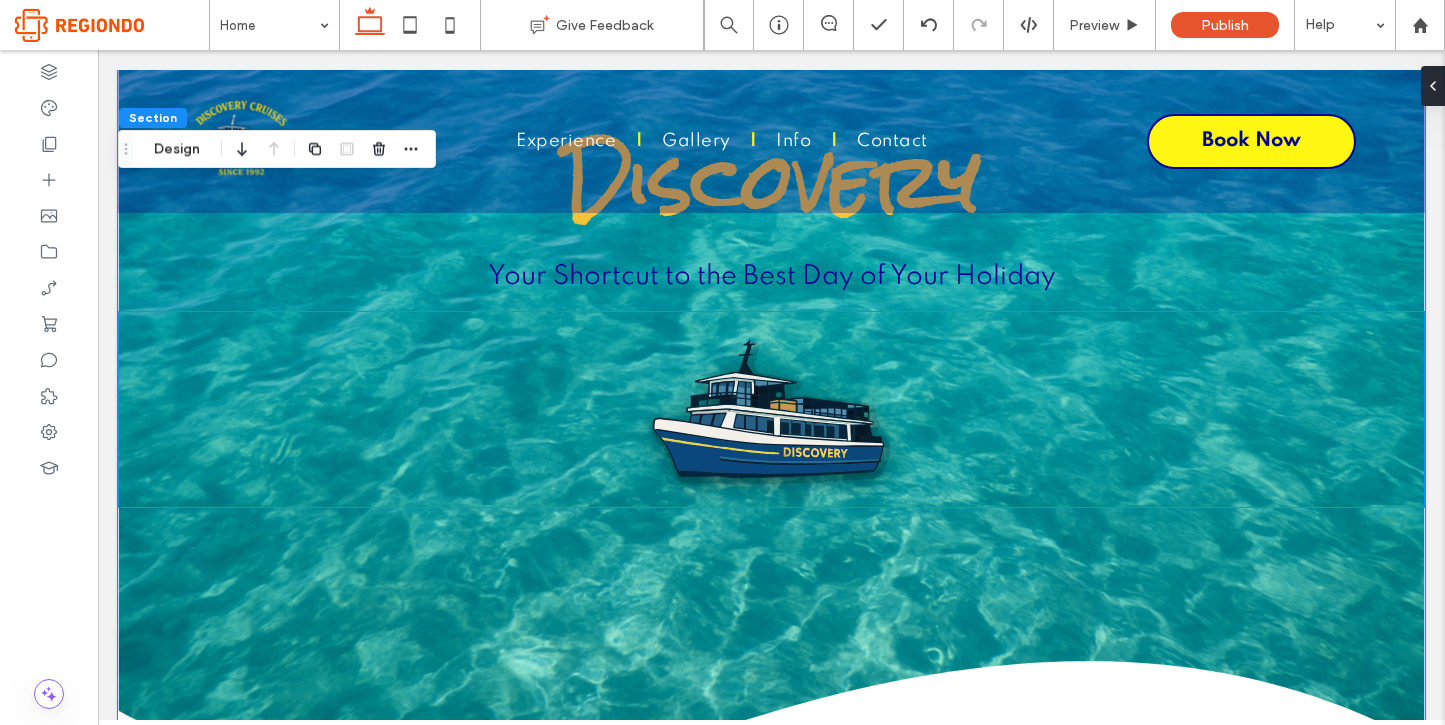 scroll, scrollTop: 282, scrollLeft: 0, axis: vertical 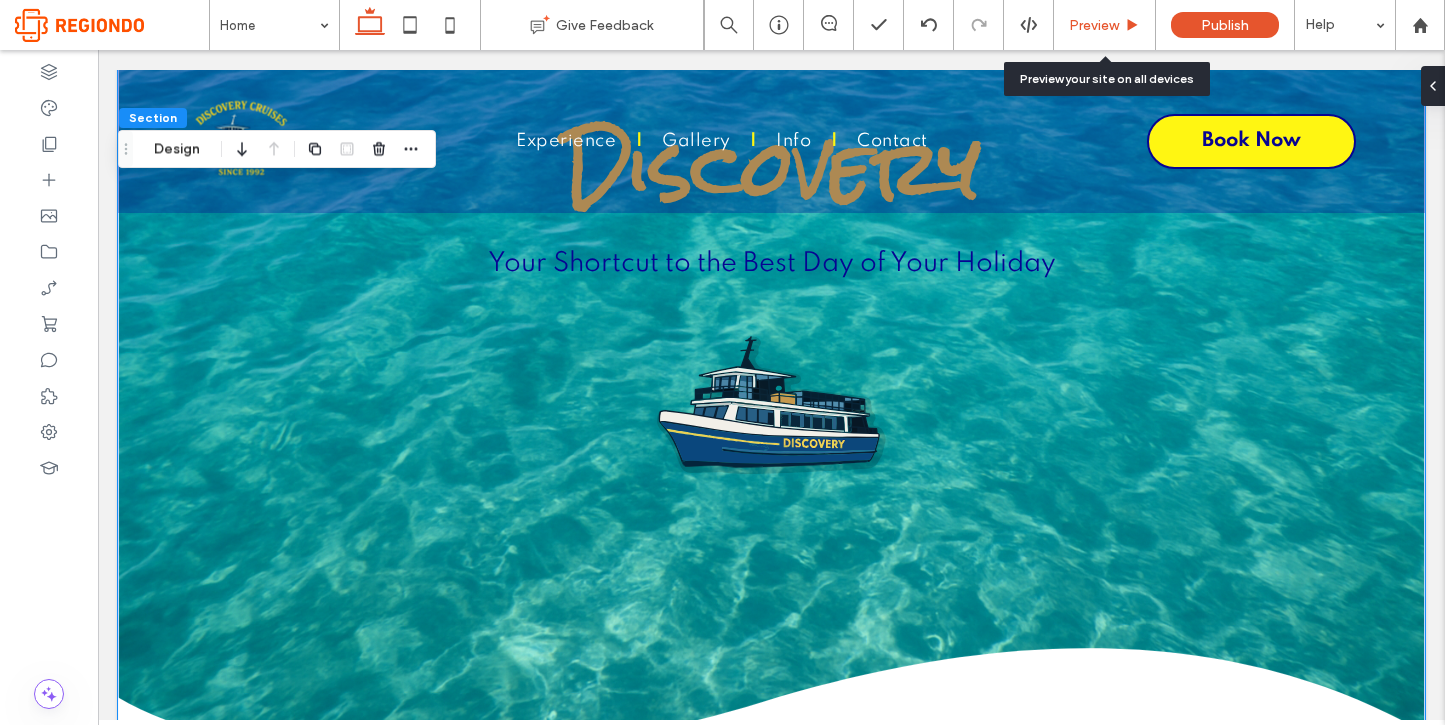 click on "Preview" at bounding box center [1094, 25] 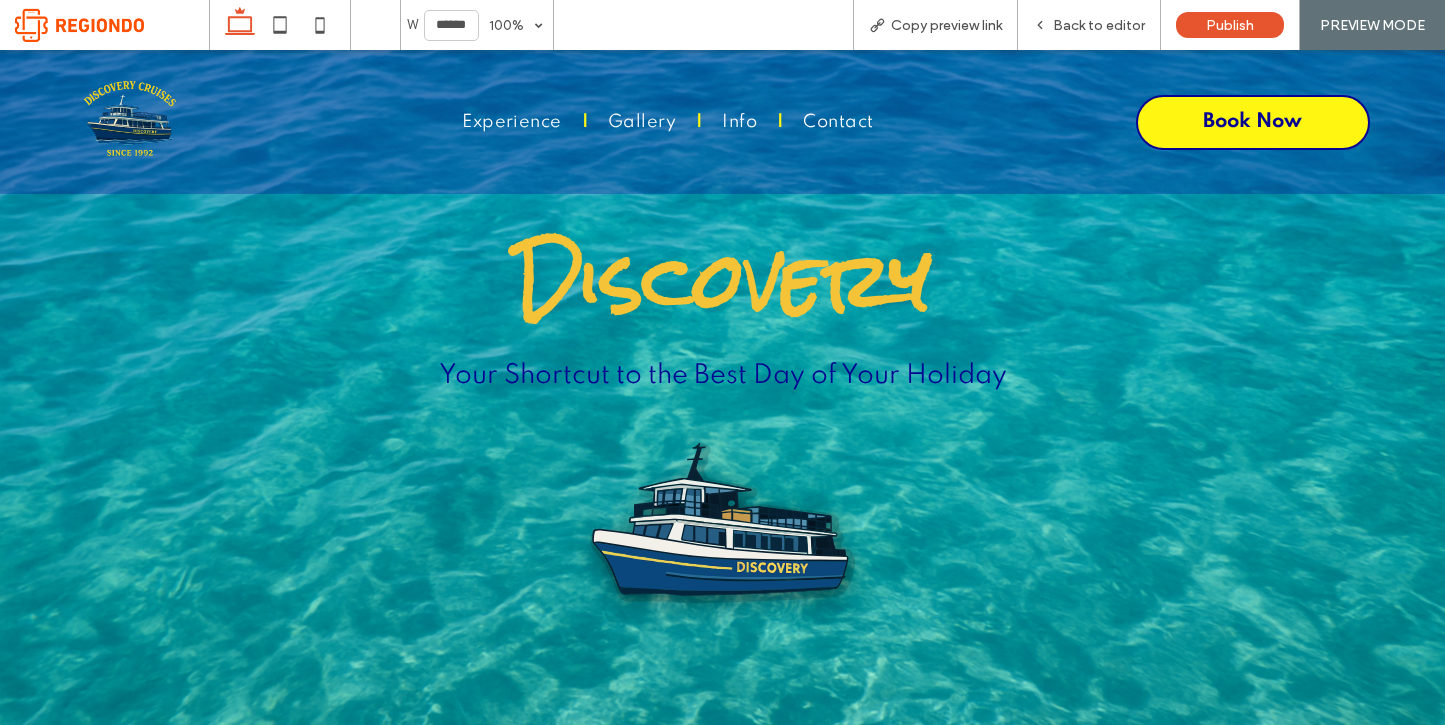 scroll, scrollTop: 184, scrollLeft: 0, axis: vertical 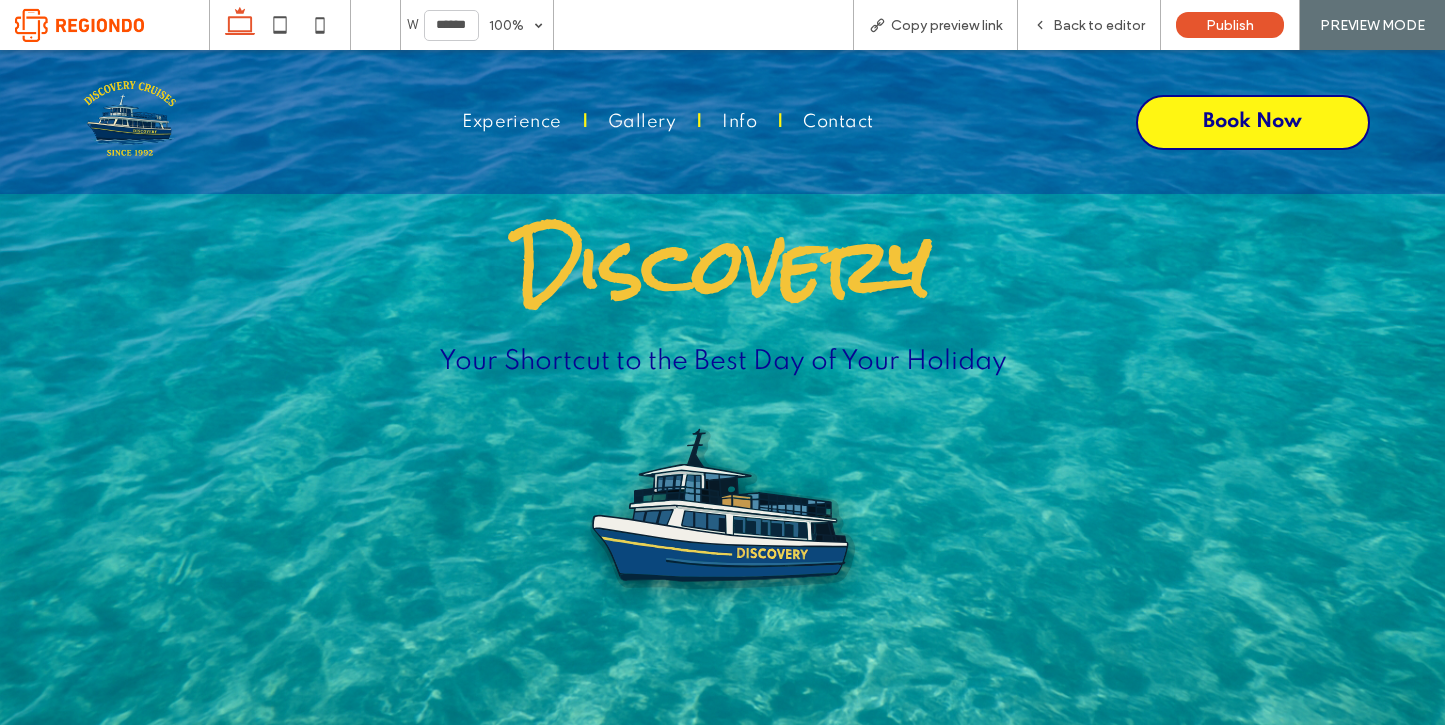 click at bounding box center (722, 524) 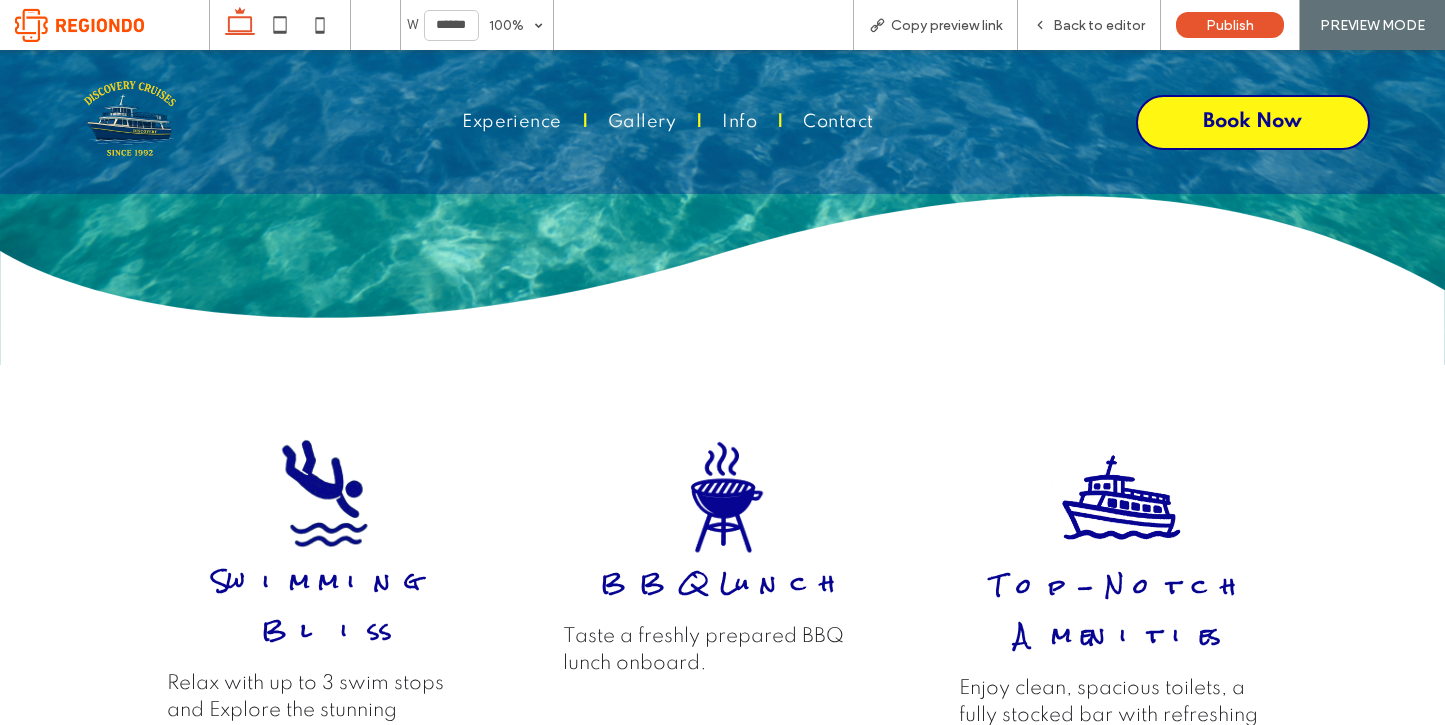 scroll, scrollTop: 0, scrollLeft: 0, axis: both 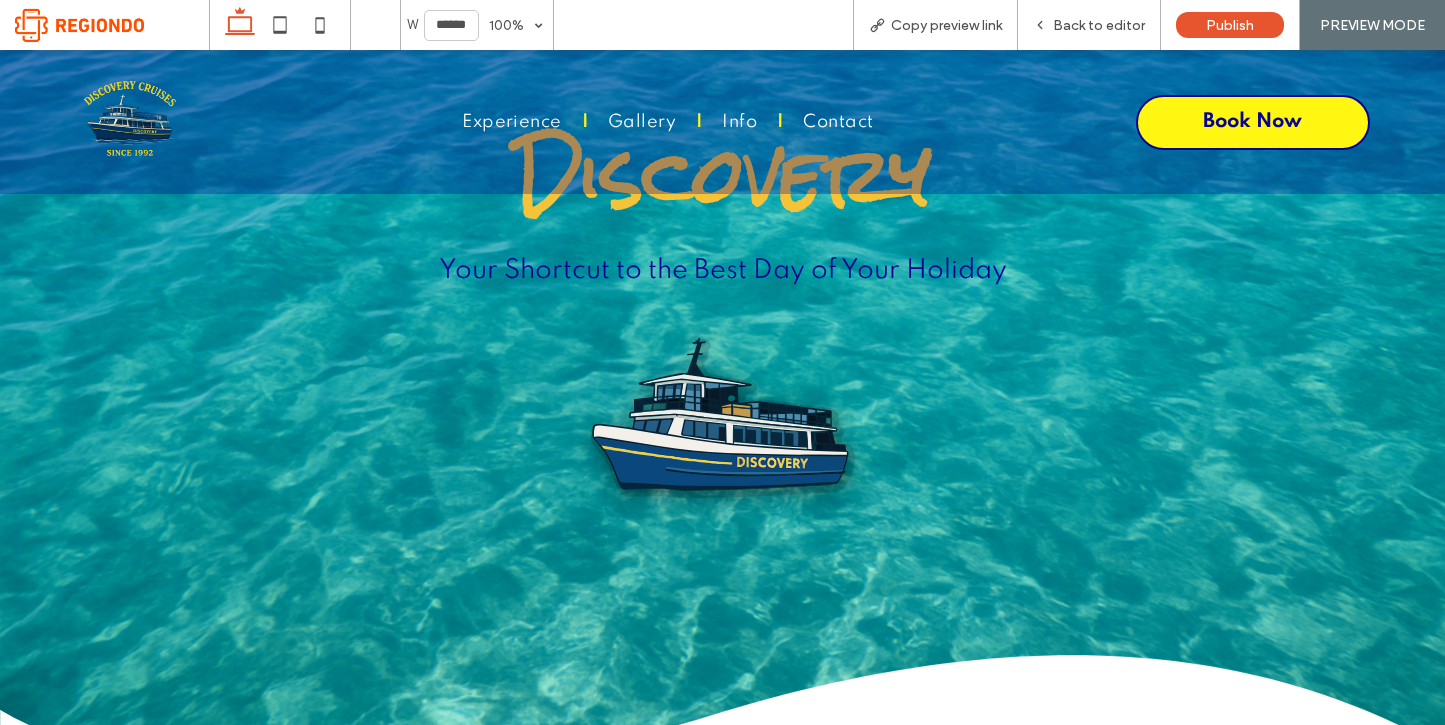 click at bounding box center [722, 433] 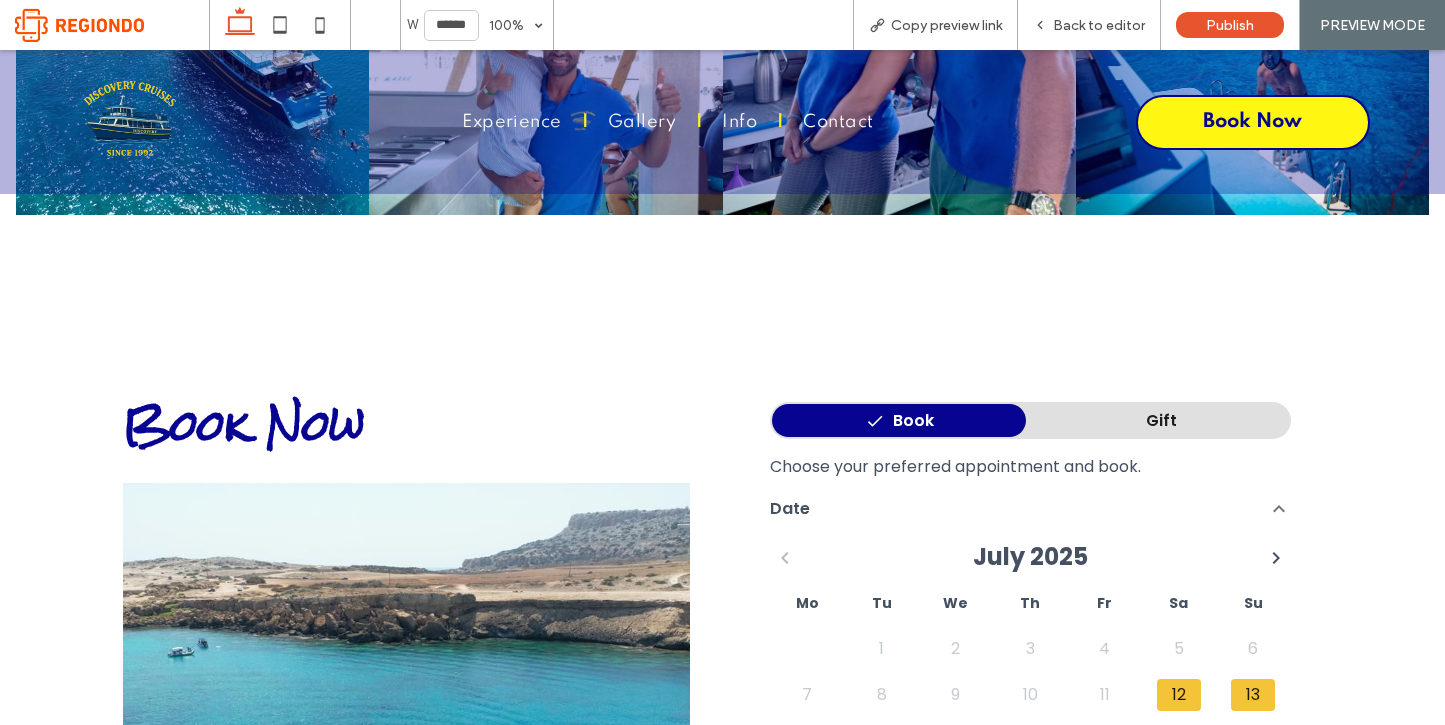 scroll, scrollTop: 2742, scrollLeft: 0, axis: vertical 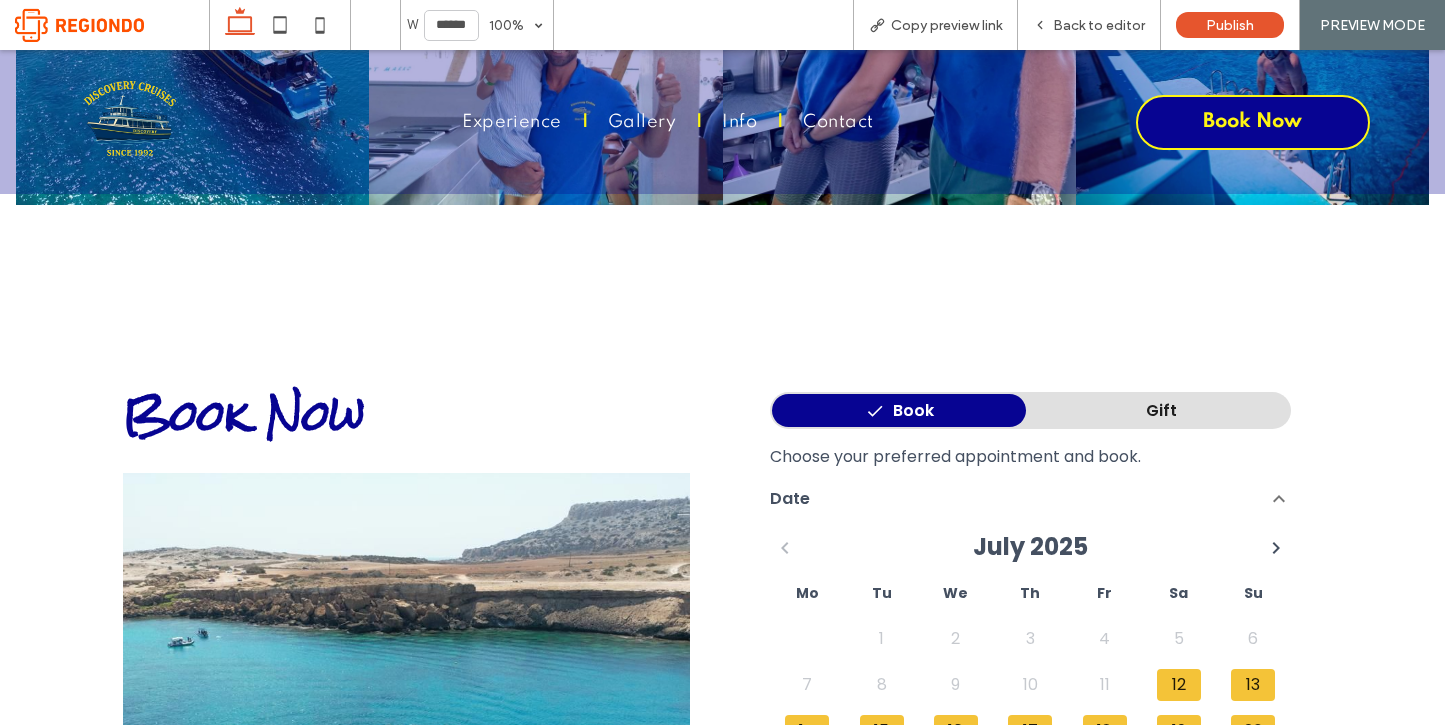 click on "Book Now" at bounding box center (1253, 122) 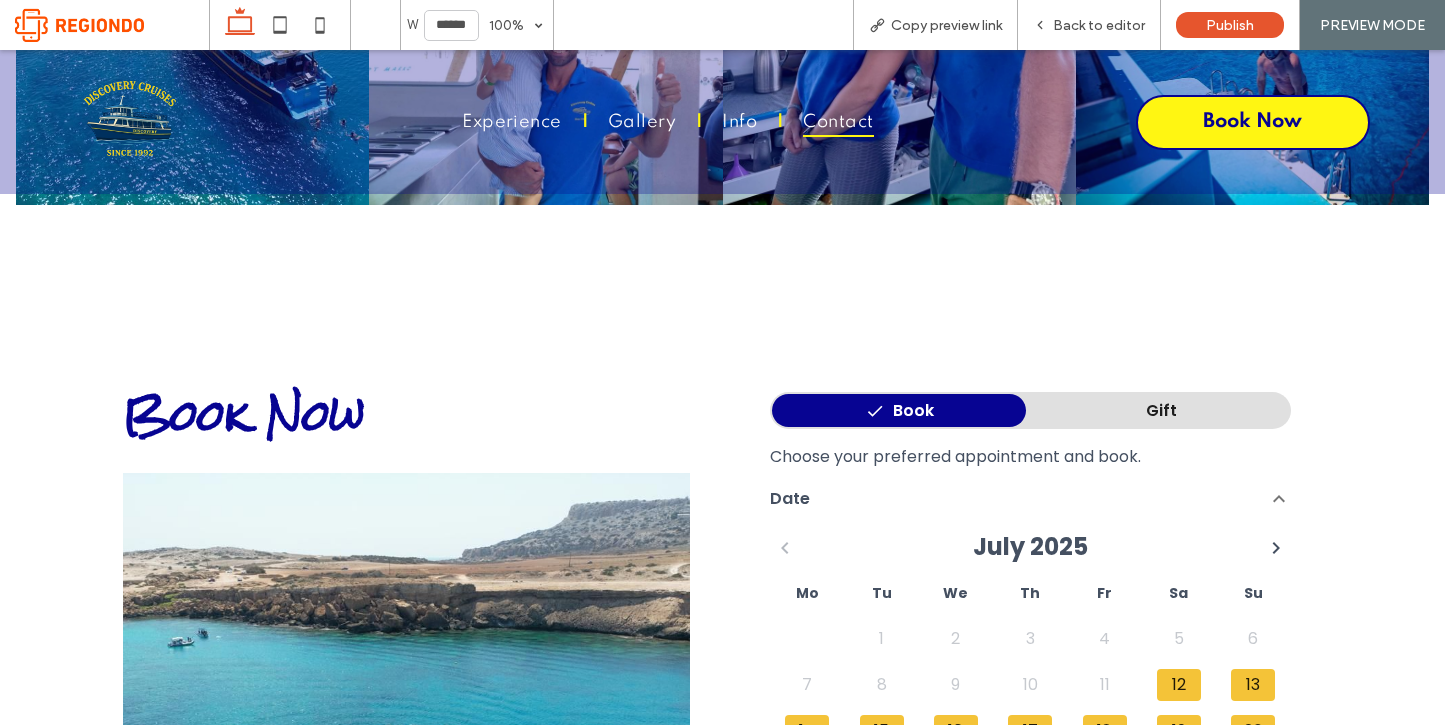 click on "Contact" at bounding box center (838, 121) 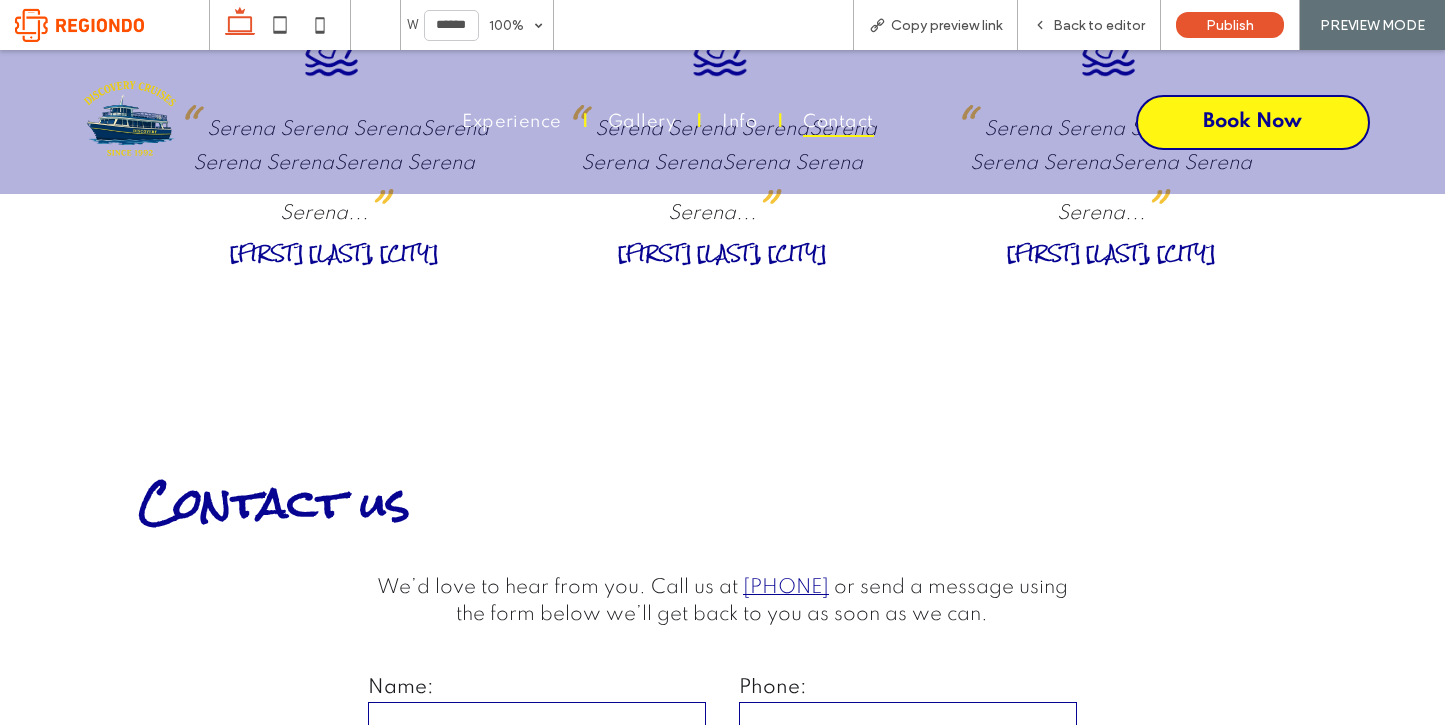 scroll, scrollTop: 4683, scrollLeft: 0, axis: vertical 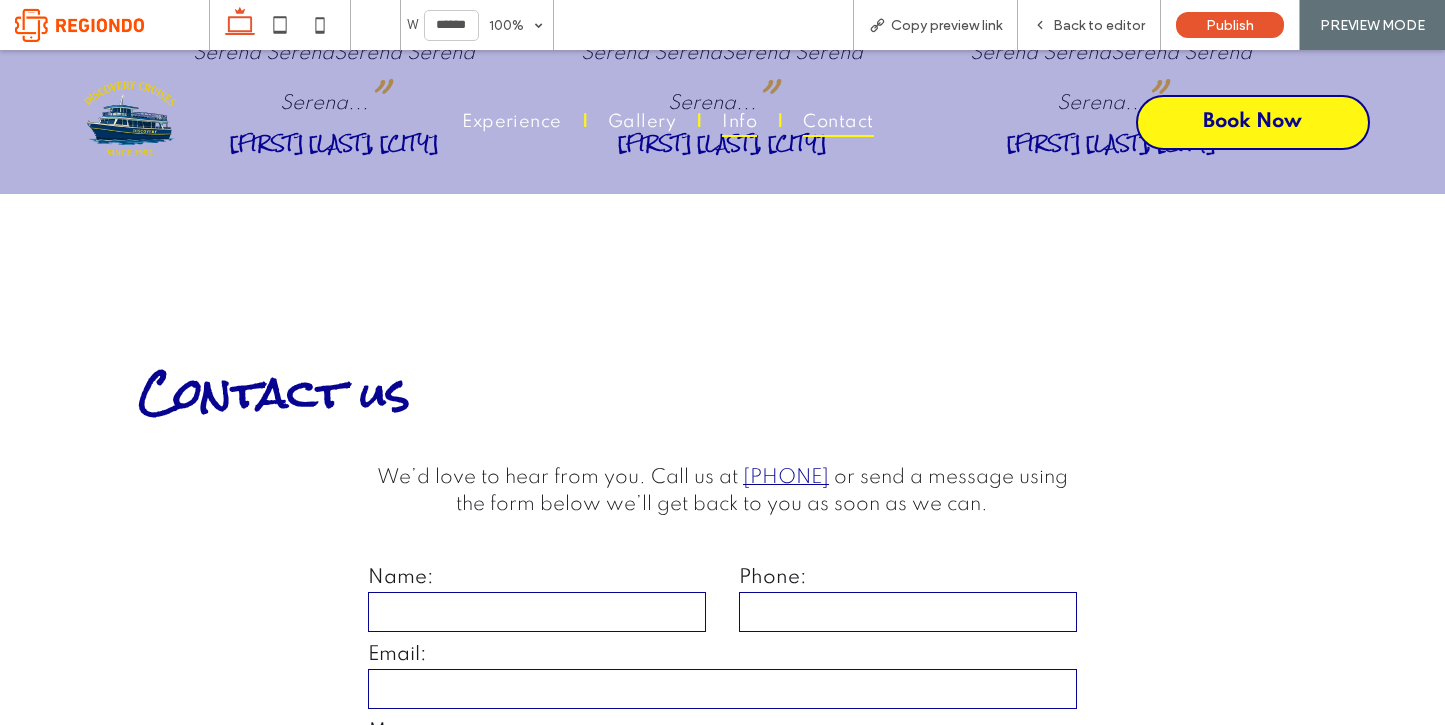 click on "Info" at bounding box center (739, 121) 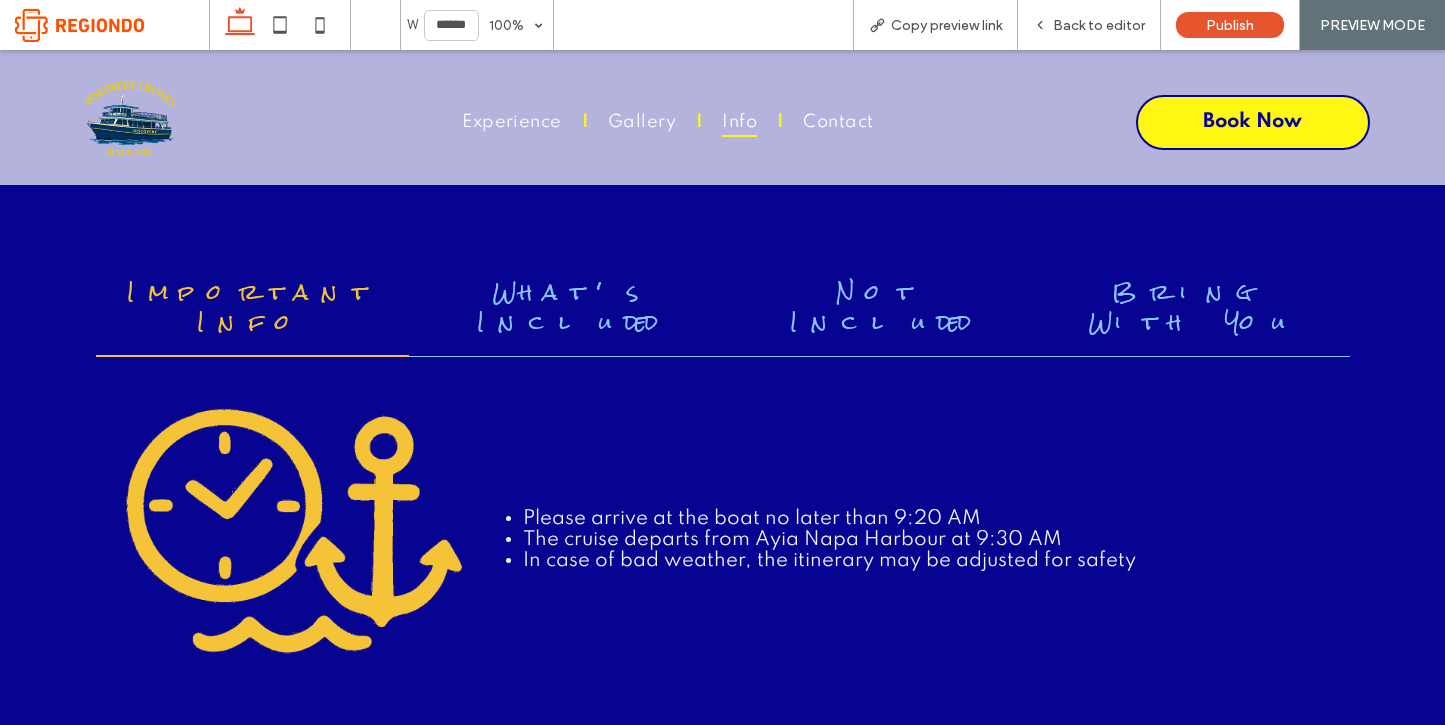 scroll, scrollTop: 3635, scrollLeft: 0, axis: vertical 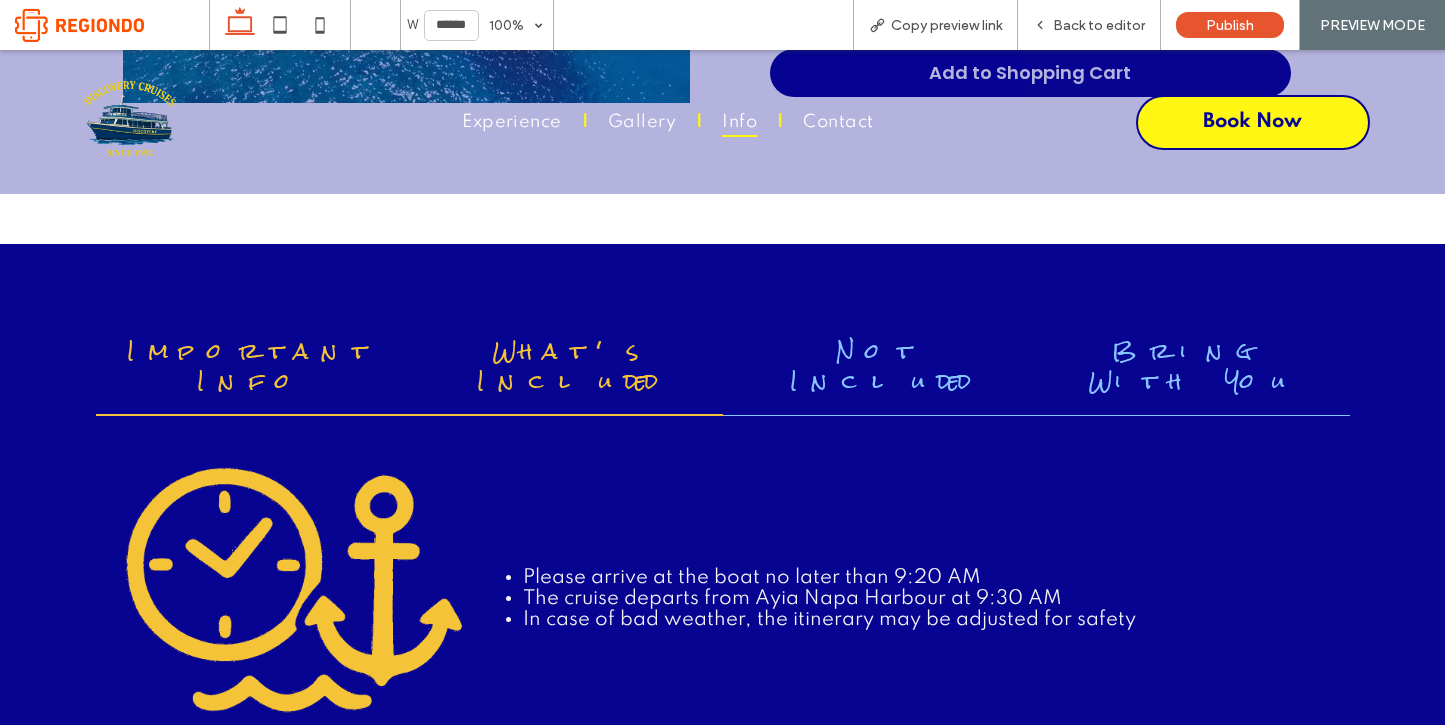 click on "What's Included" at bounding box center [566, 366] 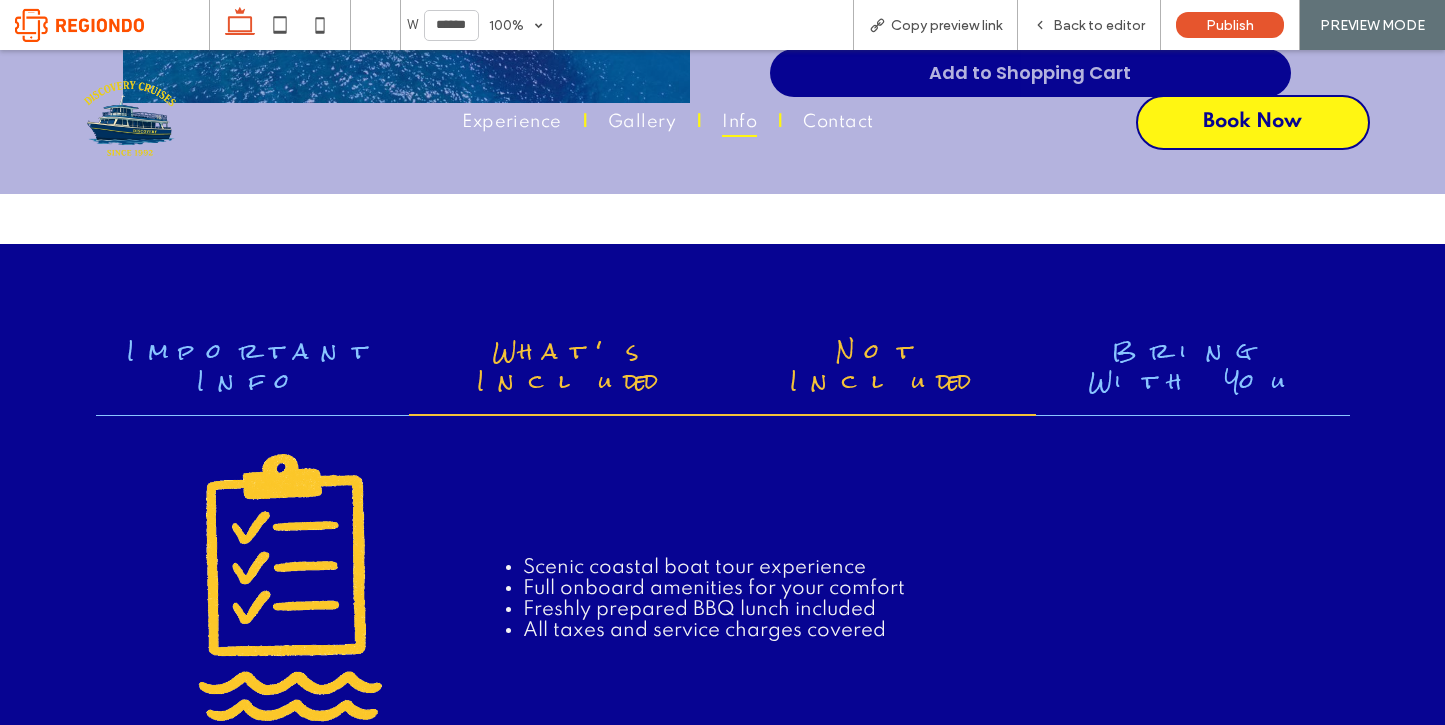 click on "Not Included" at bounding box center (880, 366) 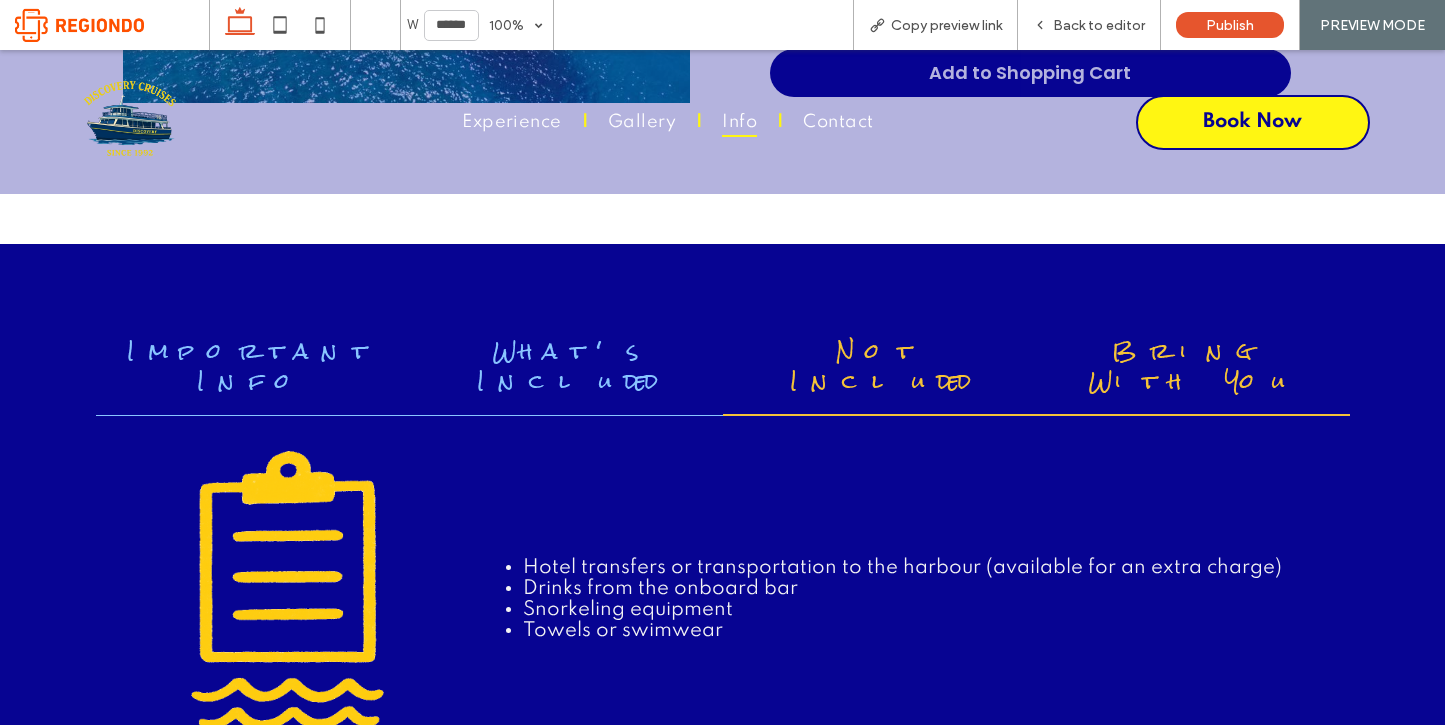 click on "Bring With You" at bounding box center [1193, 366] 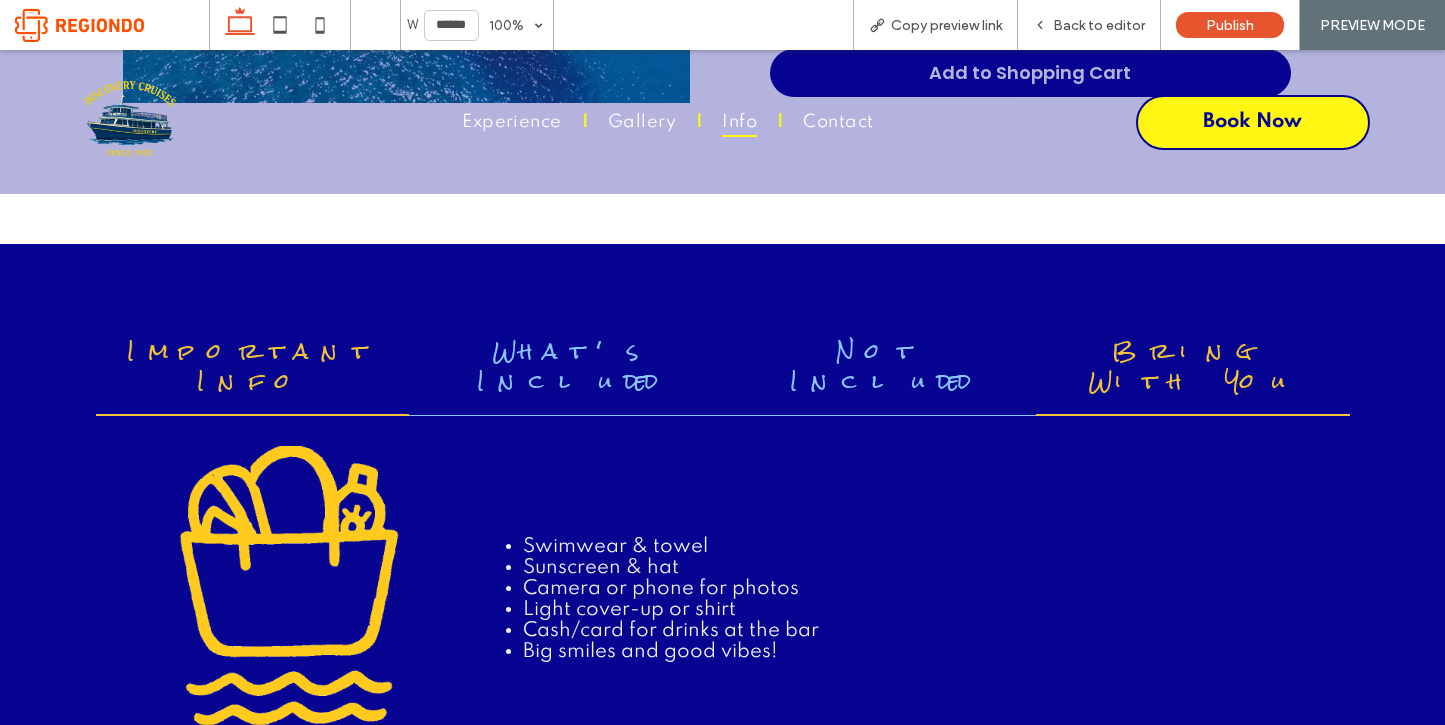 click on "Important Info" at bounding box center [253, 366] 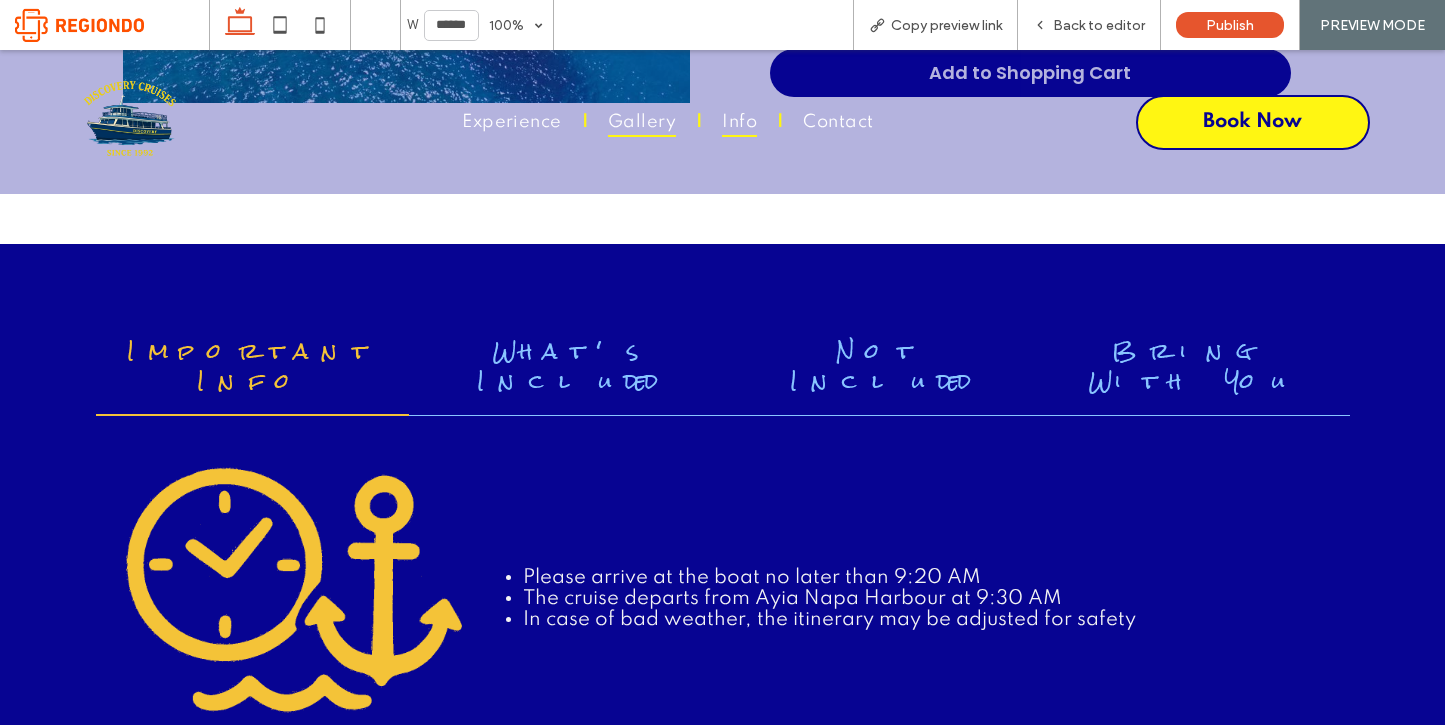 click on "Gallery" at bounding box center [642, 121] 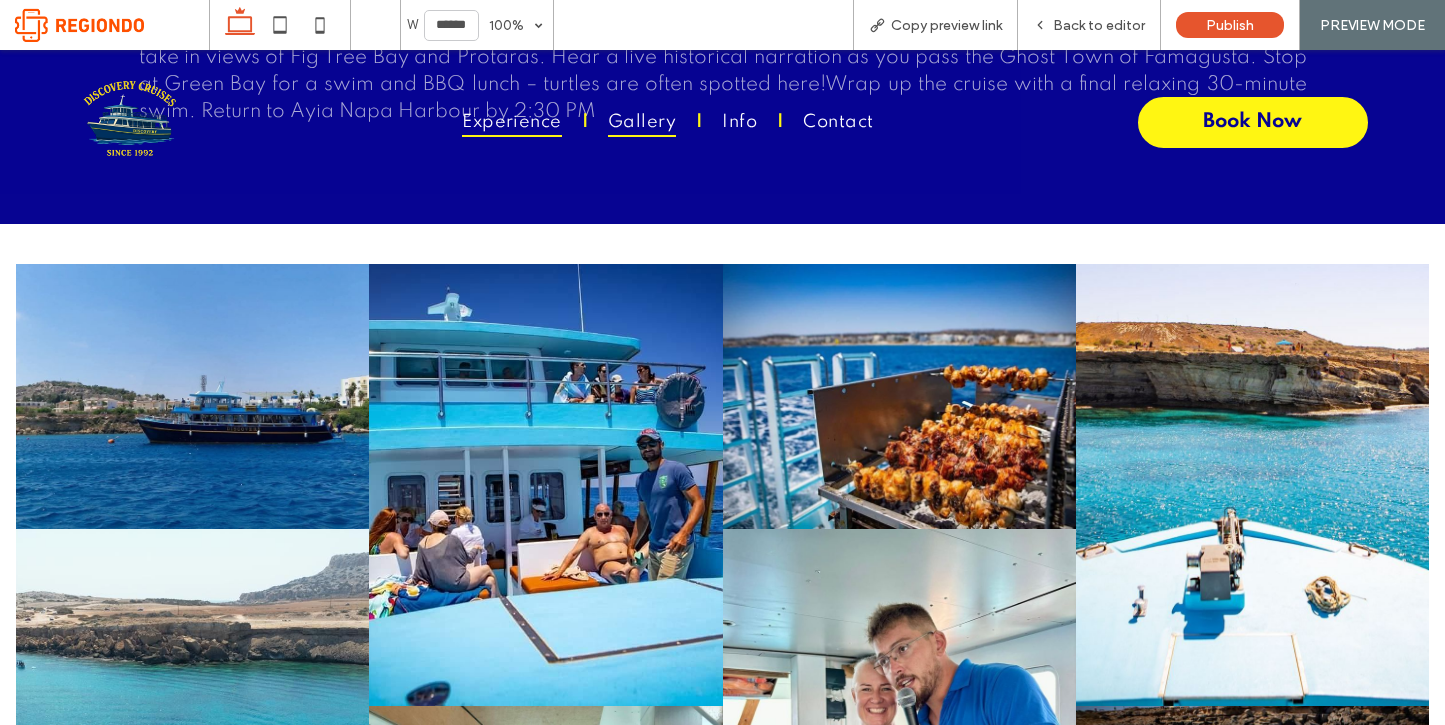 click on "Experience" at bounding box center [512, 121] 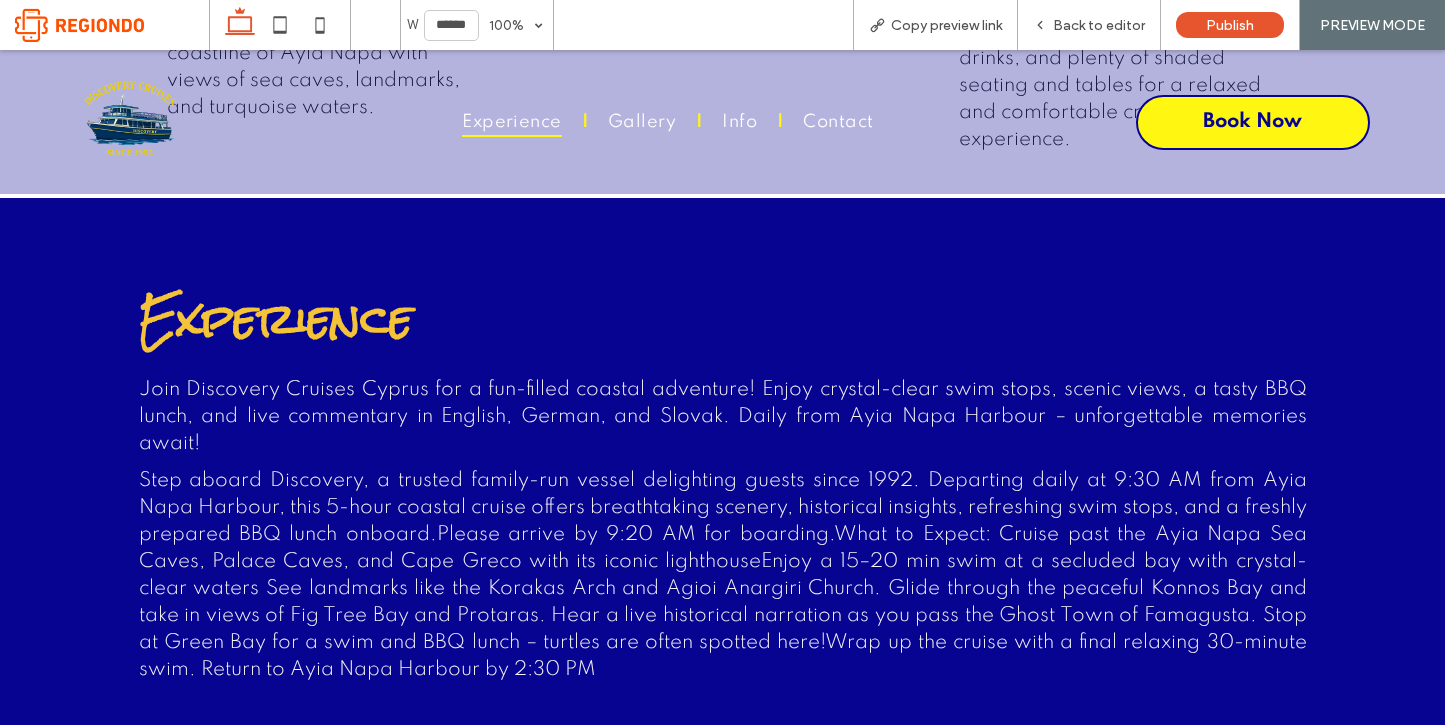 scroll, scrollTop: 1371, scrollLeft: 0, axis: vertical 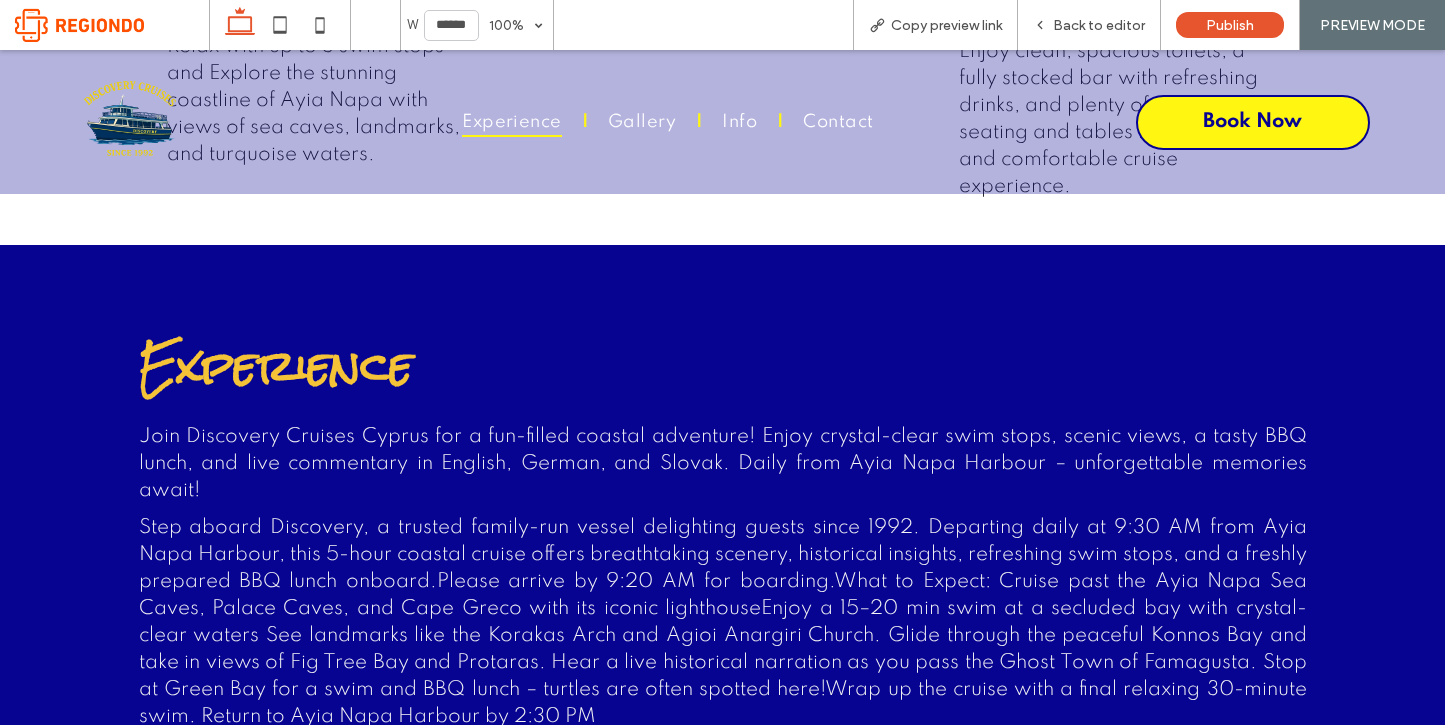 click at bounding box center [129, 122] 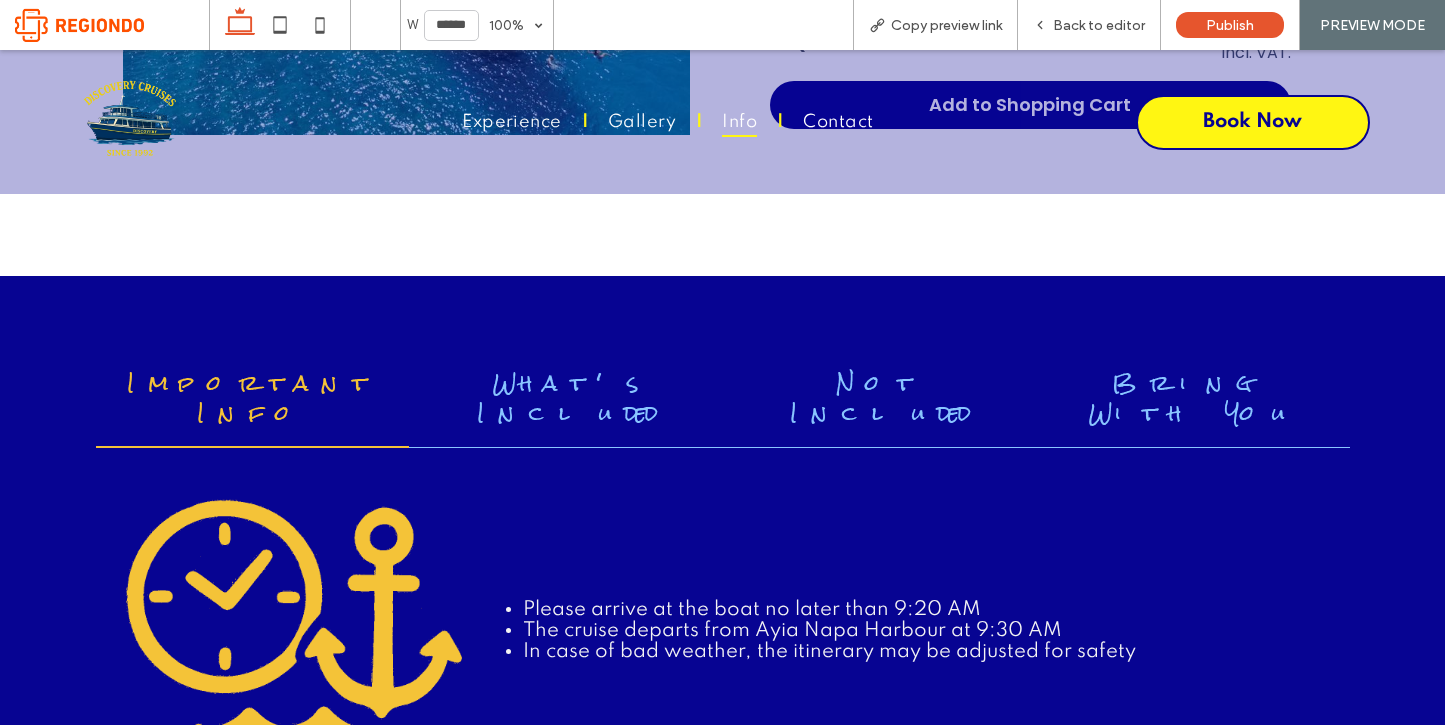 scroll, scrollTop: 3606, scrollLeft: 0, axis: vertical 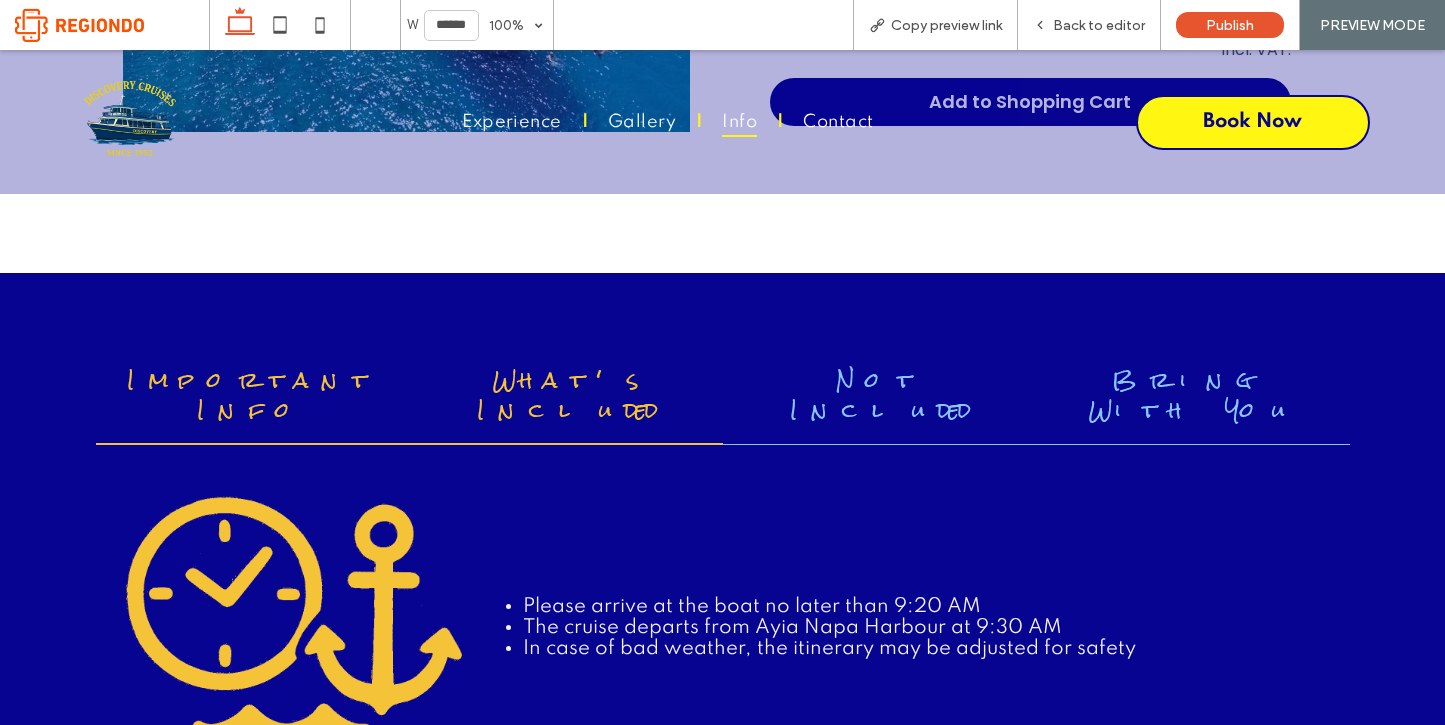 click on "What's Included" at bounding box center [566, 395] 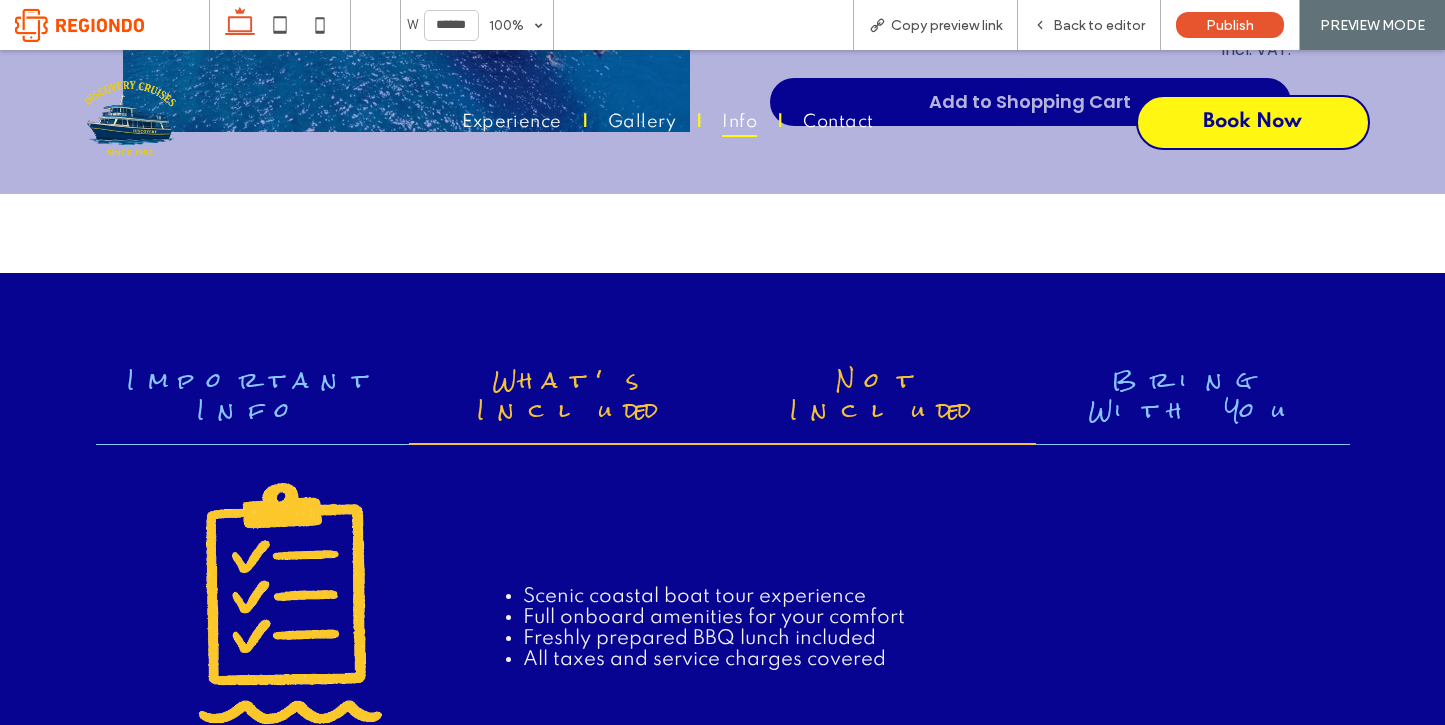 click on "Not Included" at bounding box center [880, 395] 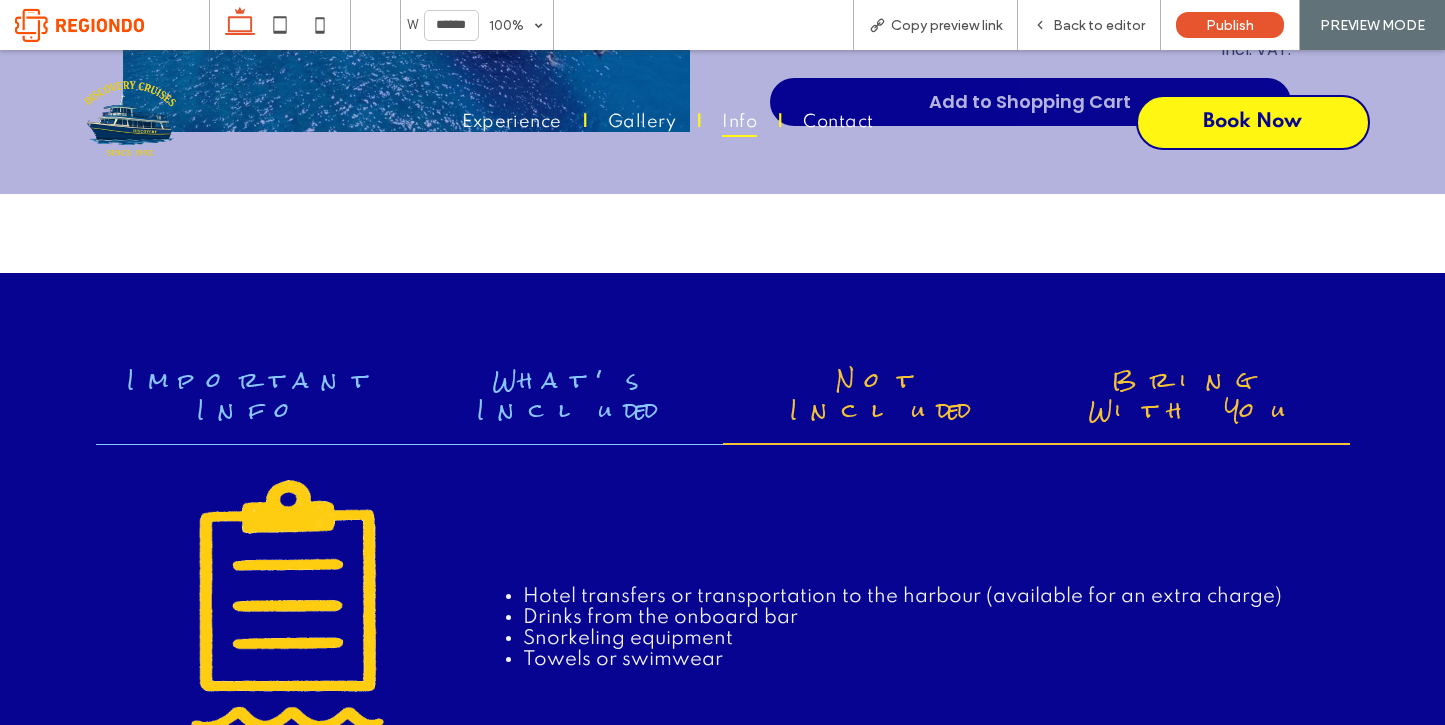 click on "Bring With You" at bounding box center [1193, 395] 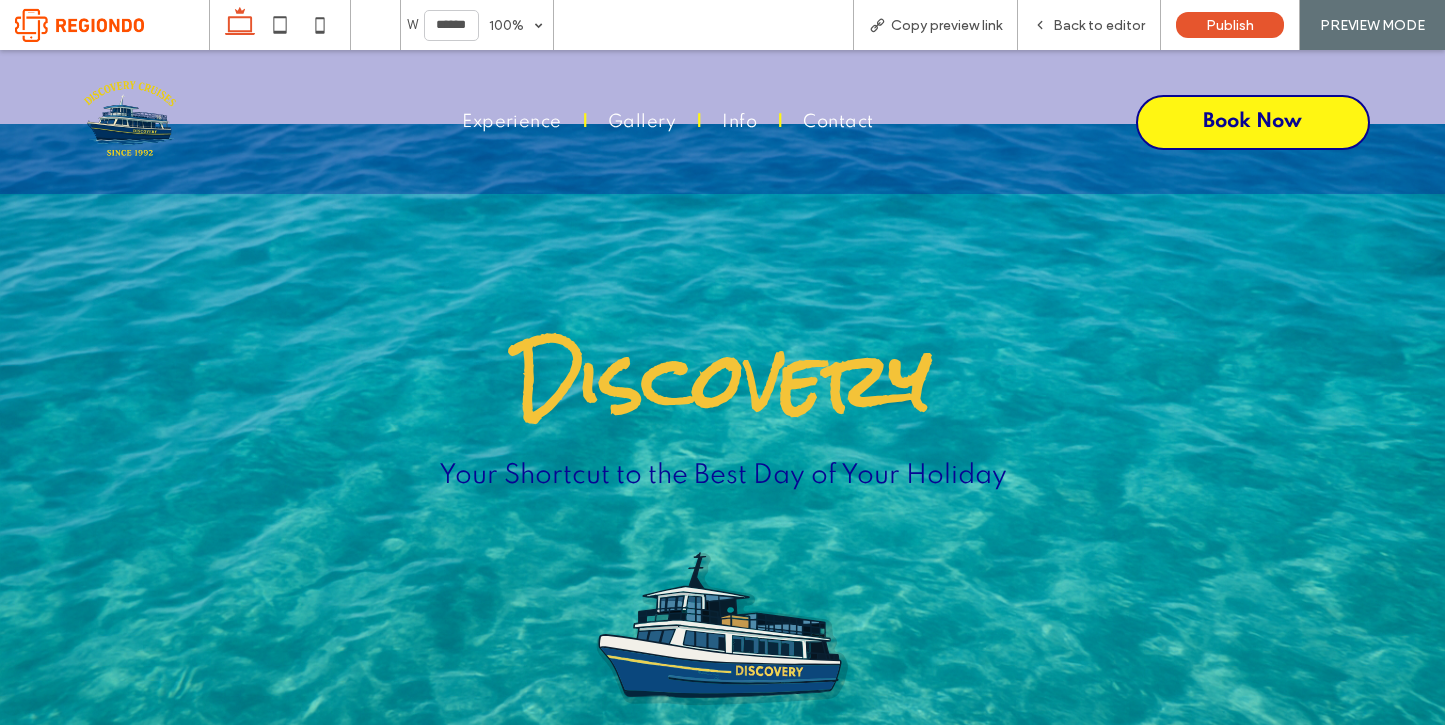 scroll, scrollTop: 0, scrollLeft: 0, axis: both 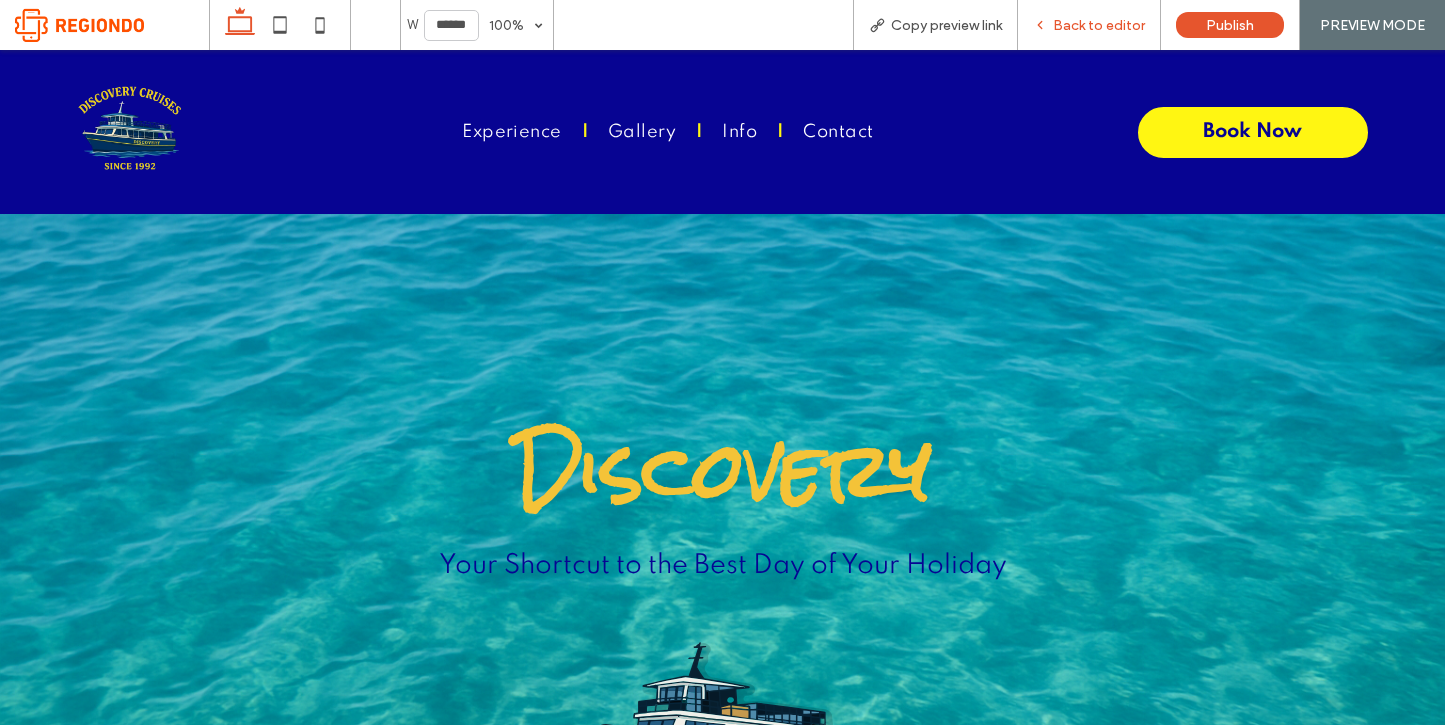 click on "Back to editor" at bounding box center [1099, 25] 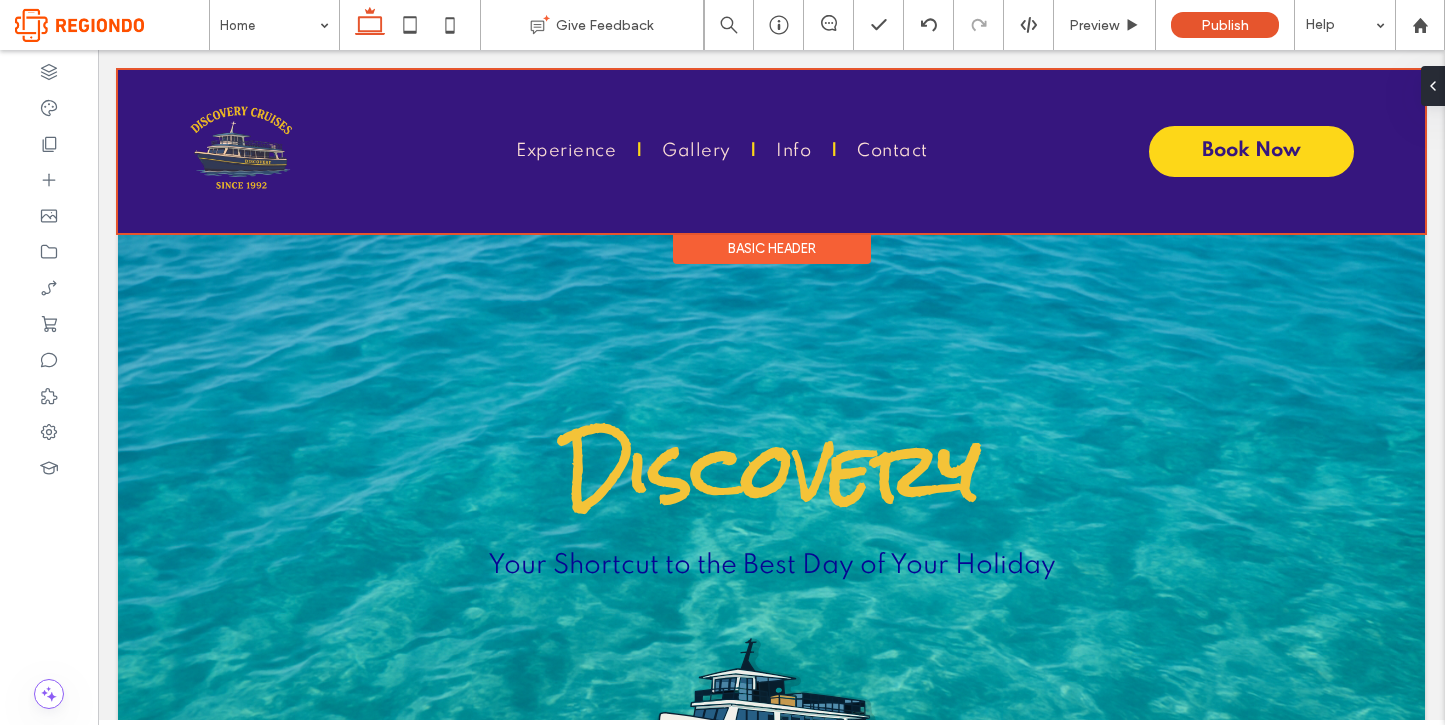 click at bounding box center (771, 151) 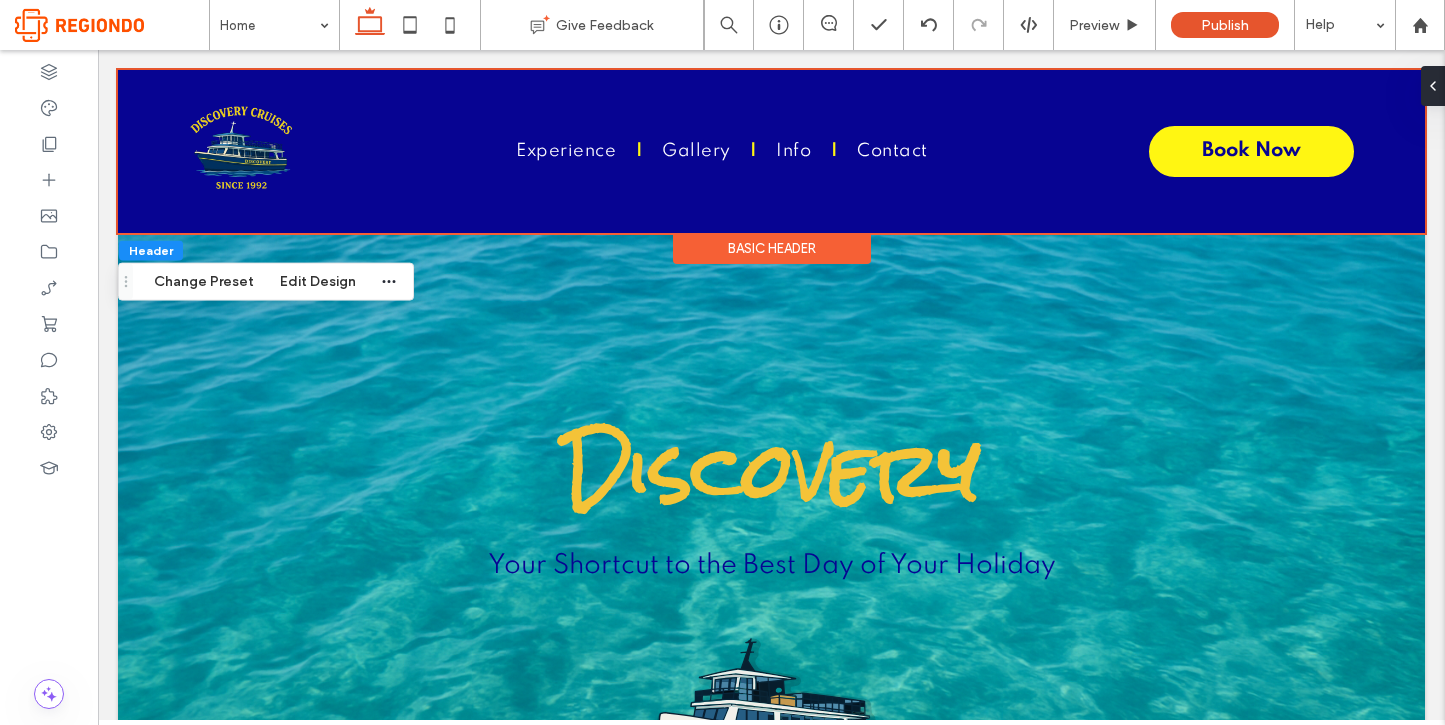 click on "Basic Header" at bounding box center (772, 248) 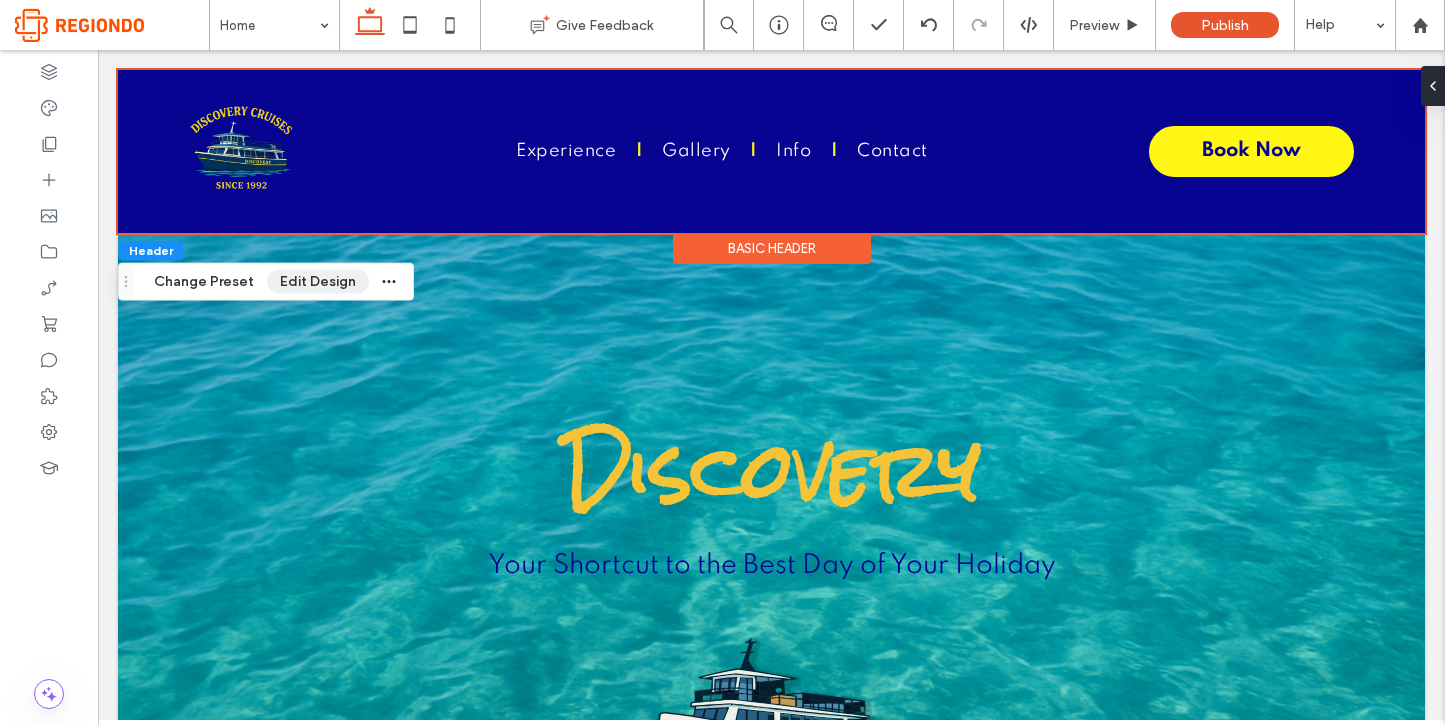 click on "Edit Design" at bounding box center (318, 282) 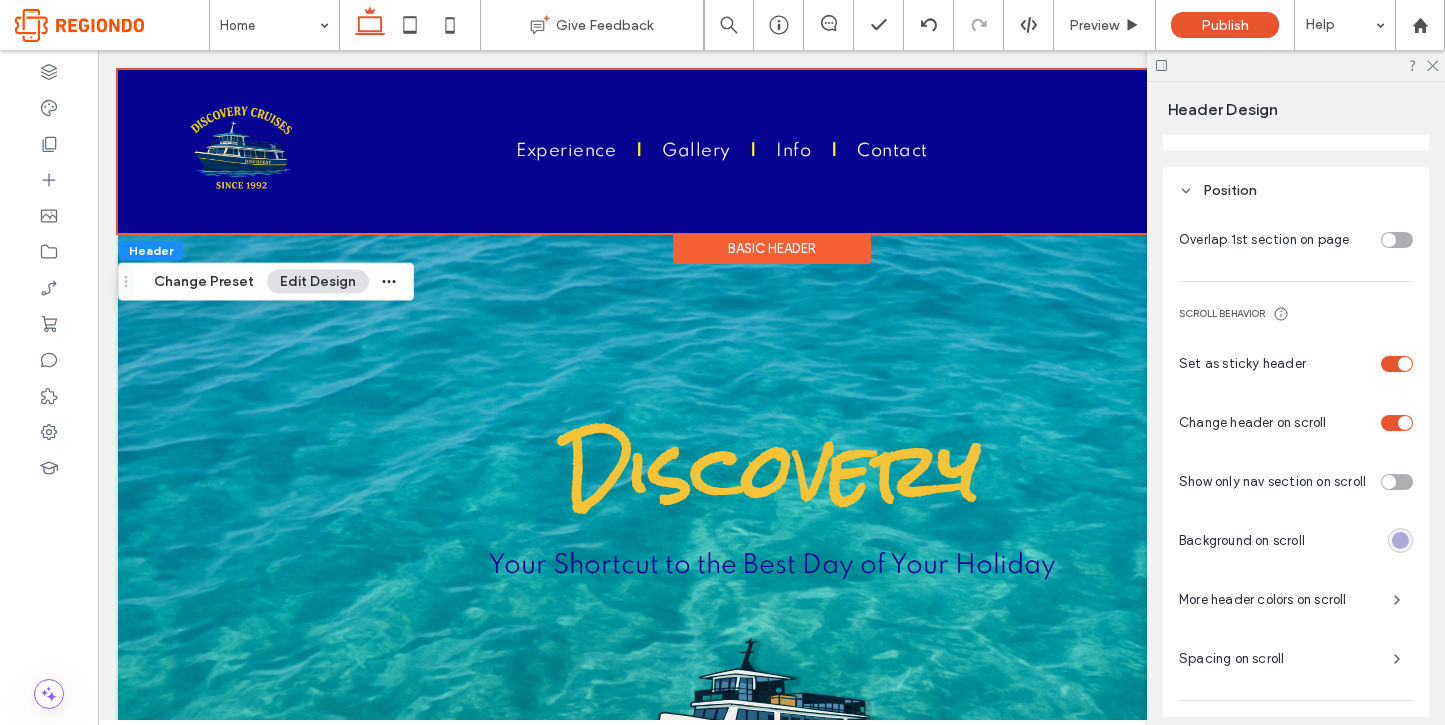 scroll, scrollTop: 664, scrollLeft: 0, axis: vertical 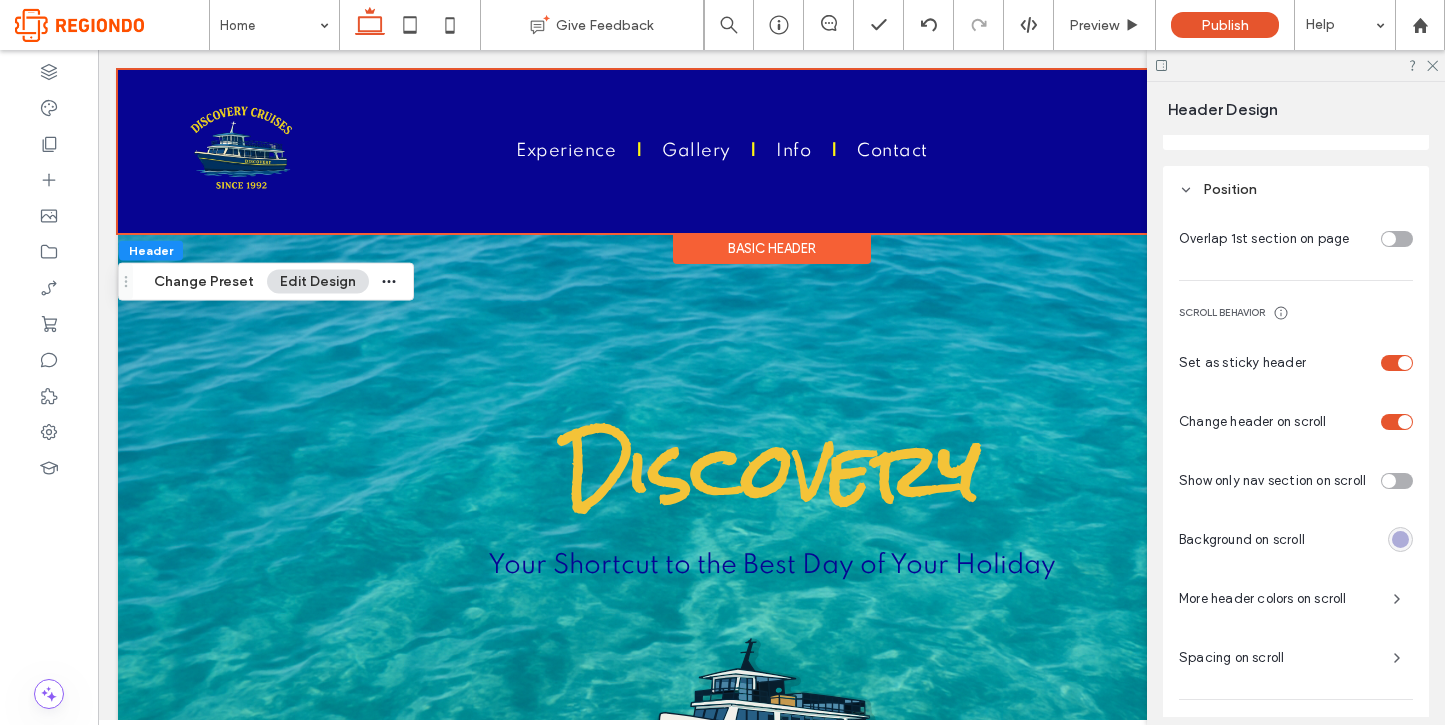 click at bounding box center (1400, 539) 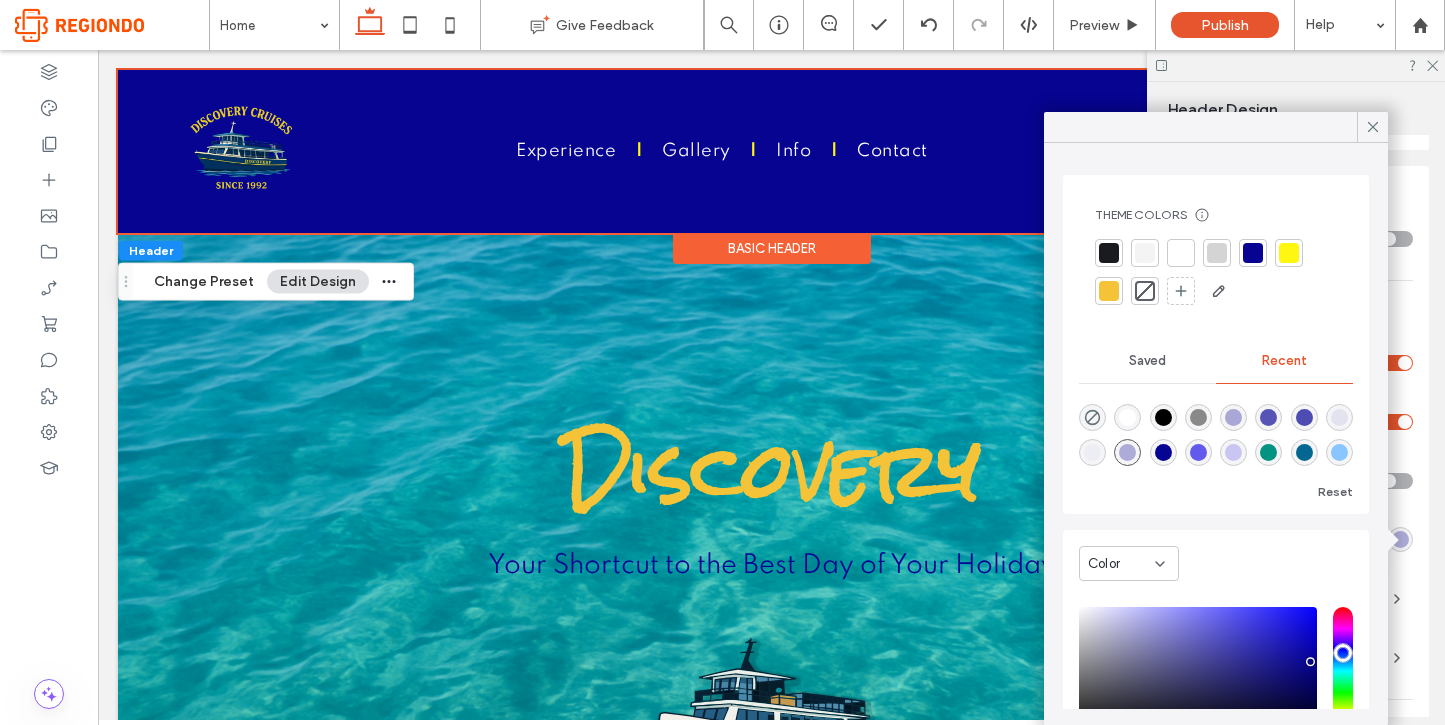 click at bounding box center [1253, 253] 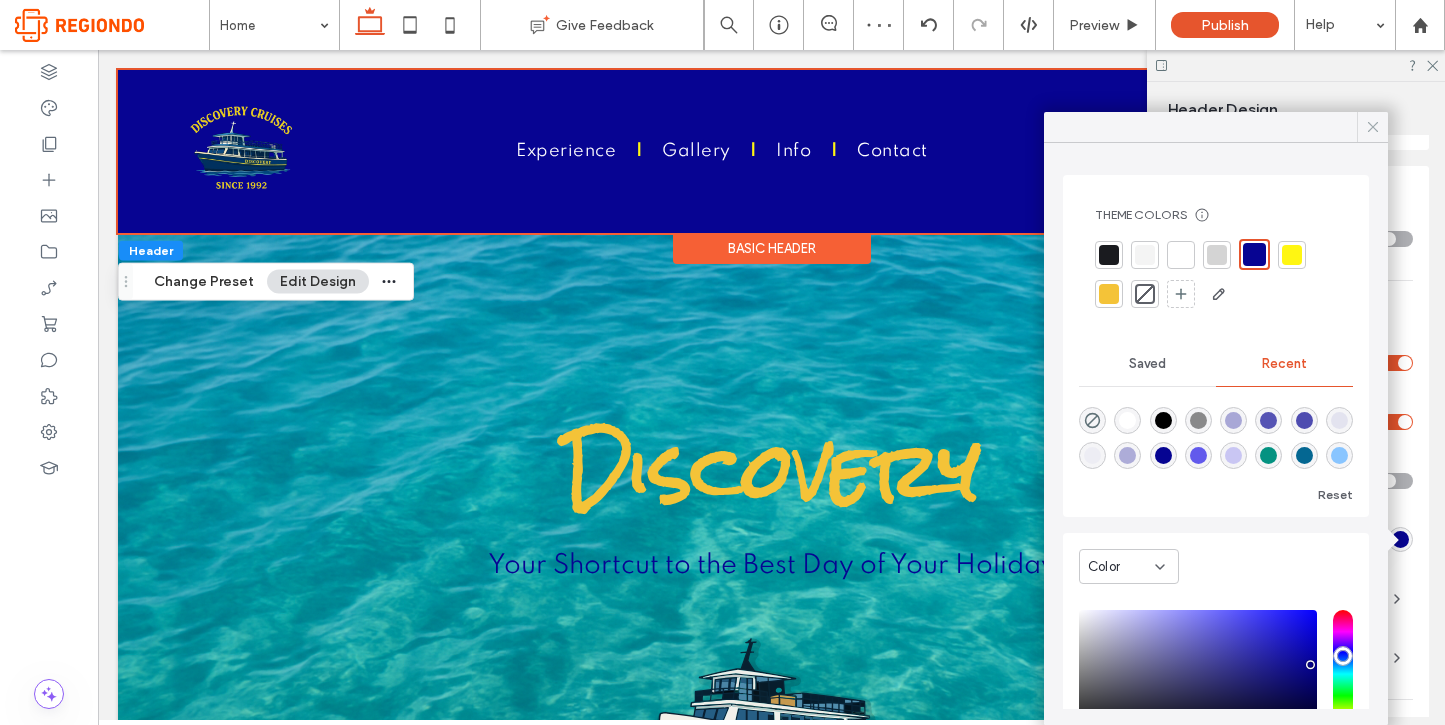 click 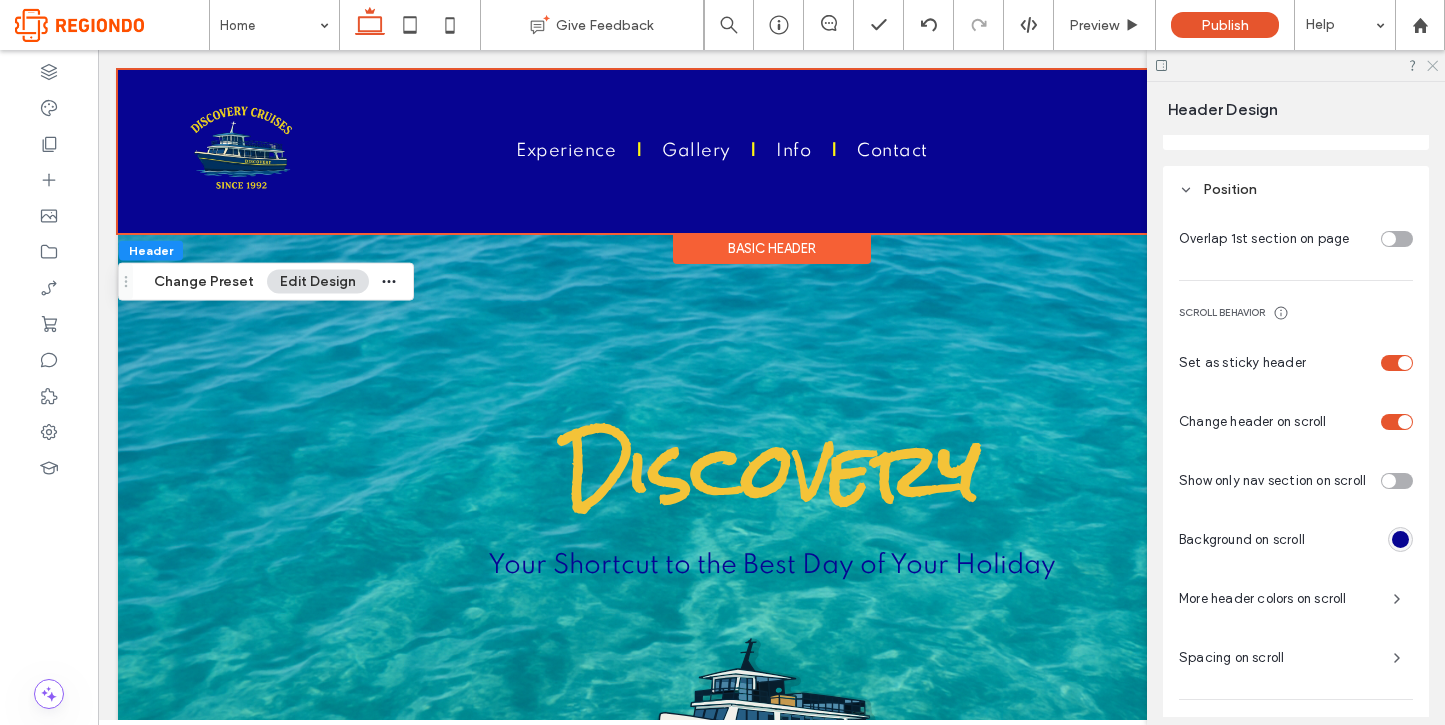 click 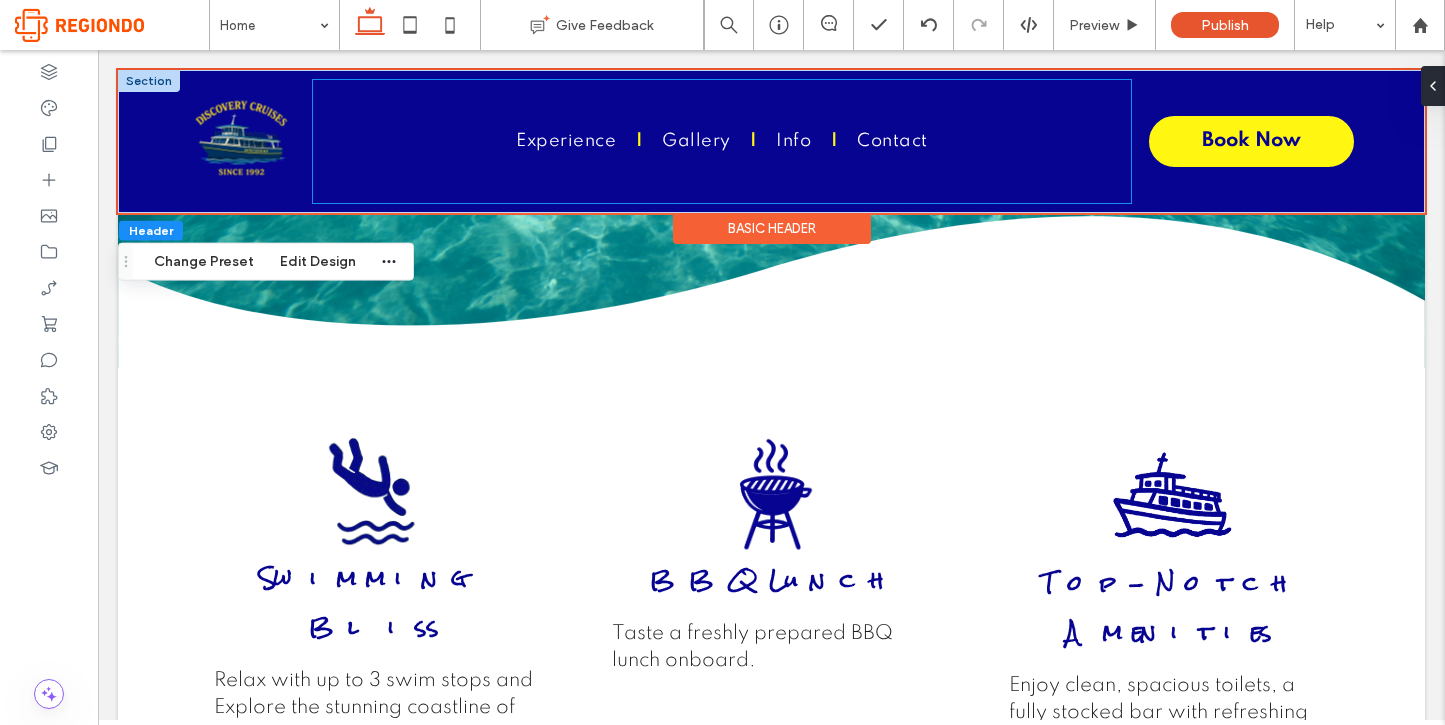 scroll, scrollTop: 0, scrollLeft: 0, axis: both 